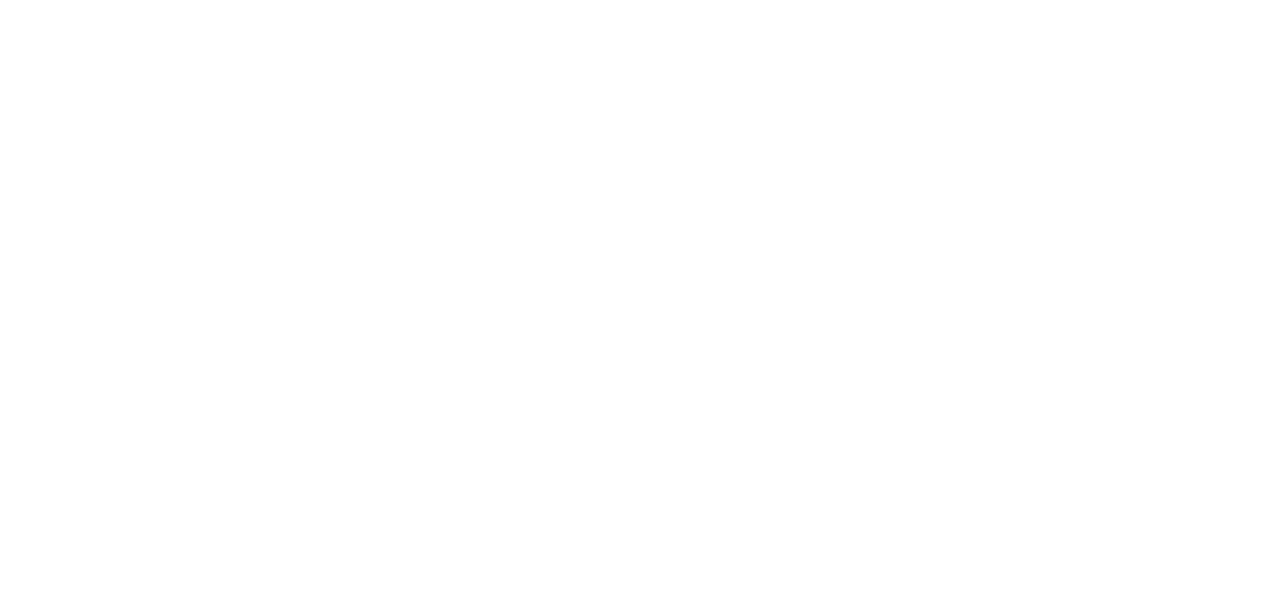 scroll, scrollTop: 0, scrollLeft: 0, axis: both 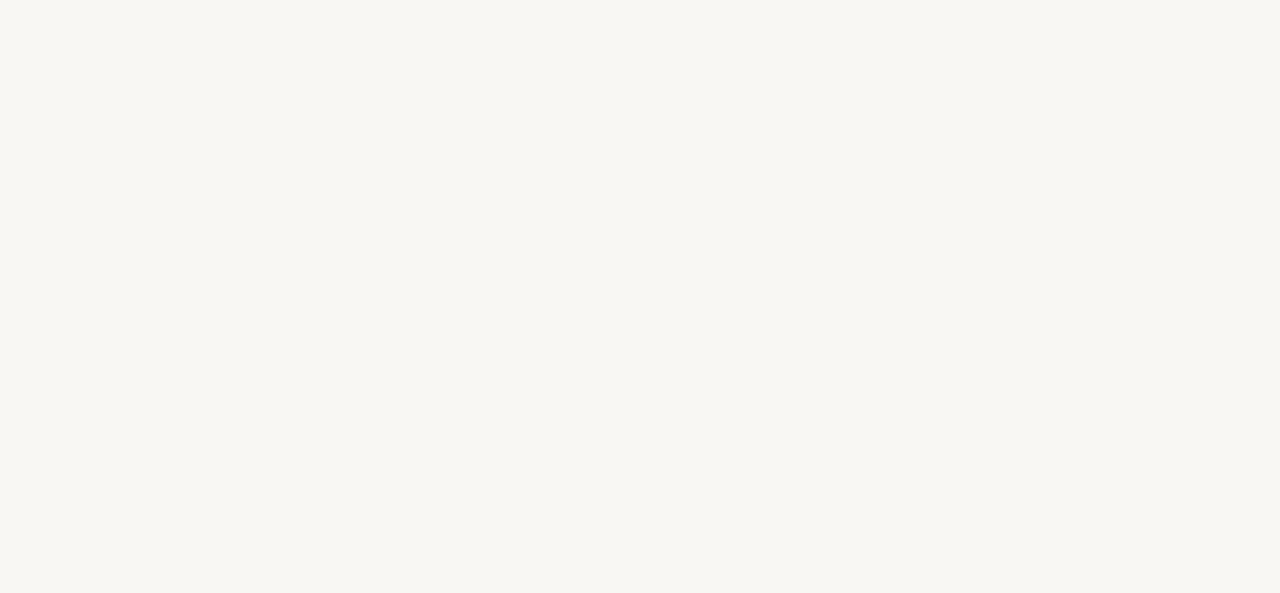 select on "PL" 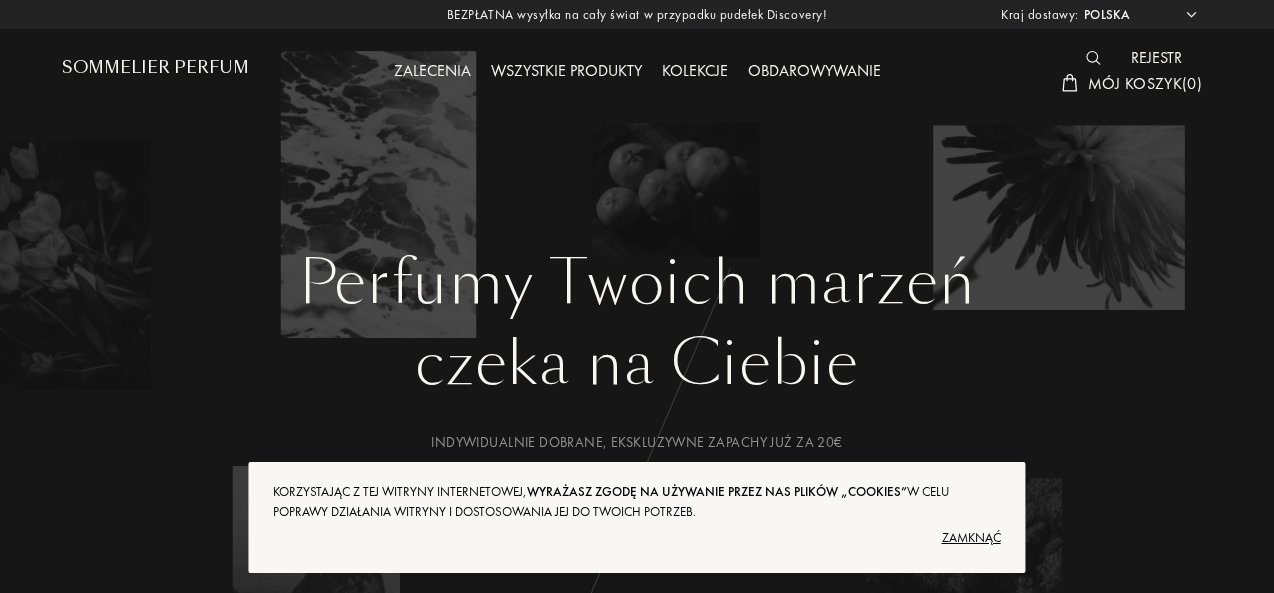 scroll, scrollTop: 0, scrollLeft: 0, axis: both 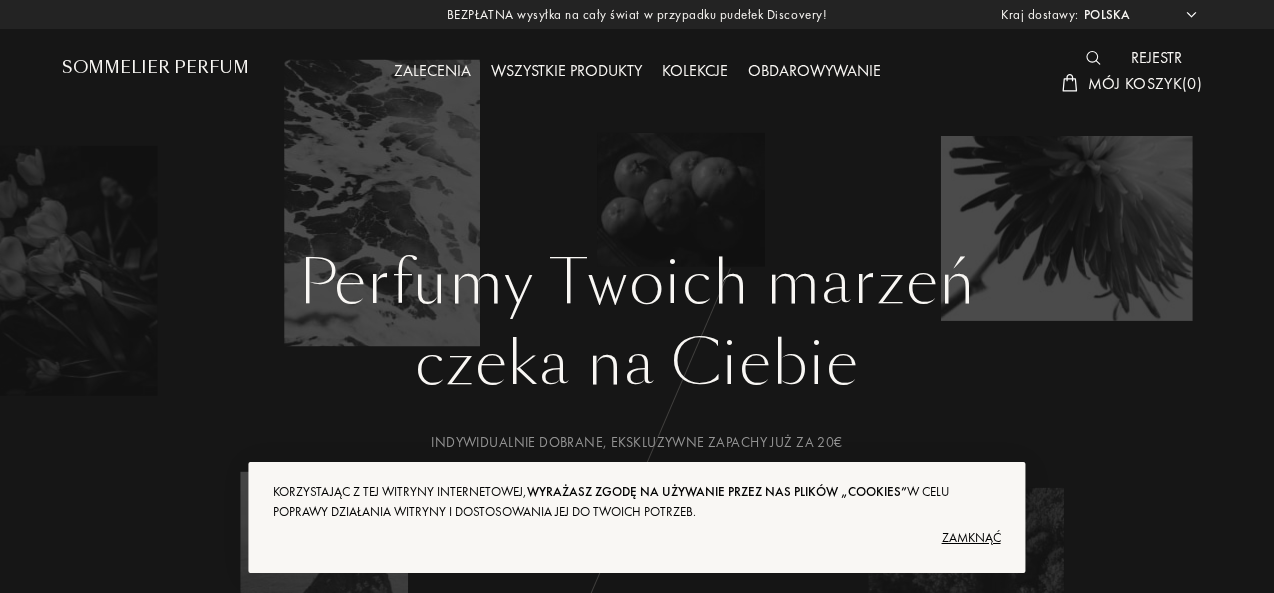 click on "Zamknąć" at bounding box center (971, 537) 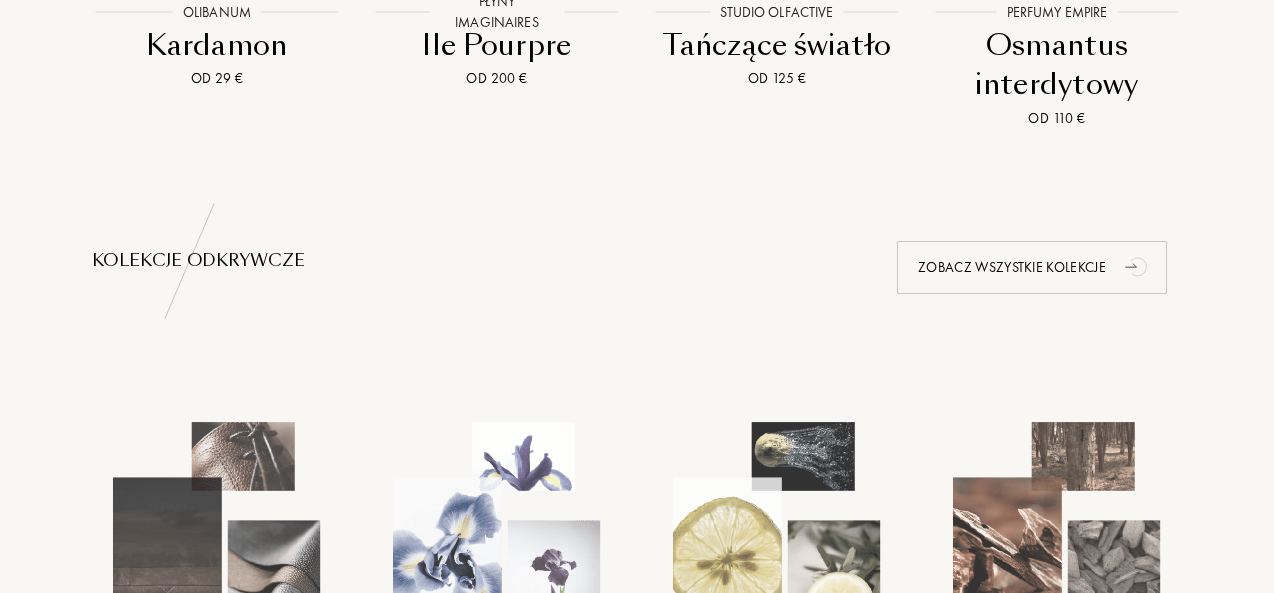 scroll, scrollTop: 1880, scrollLeft: 0, axis: vertical 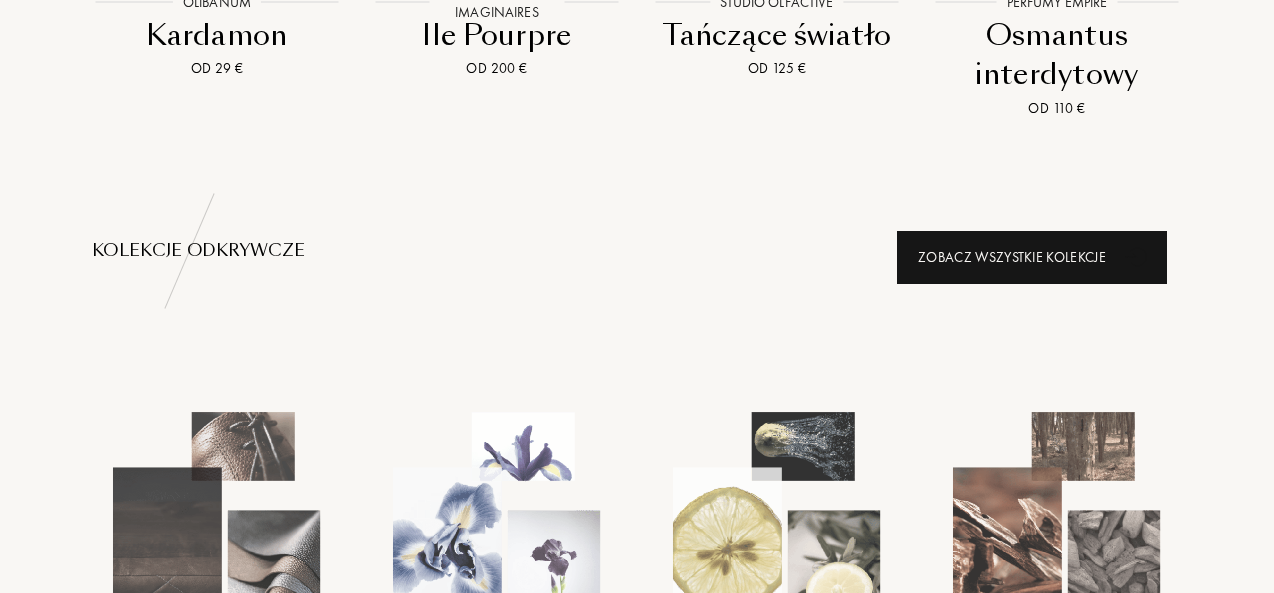 click on "Zobacz wszystkie kolekcje" at bounding box center (1032, 257) 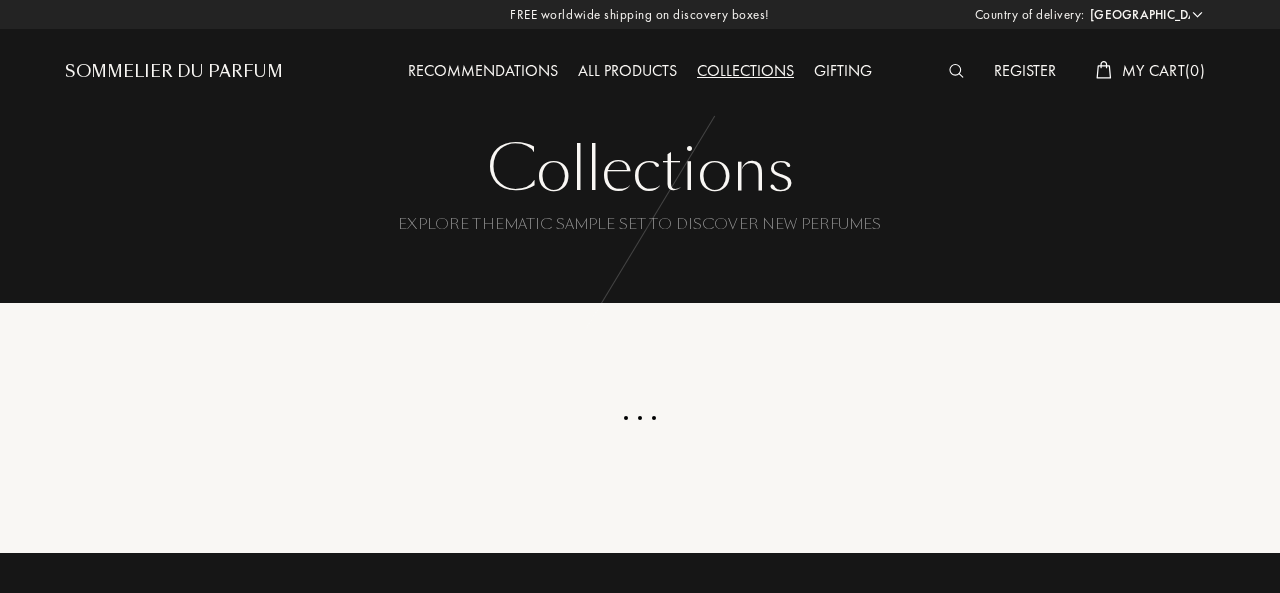 select on "PL" 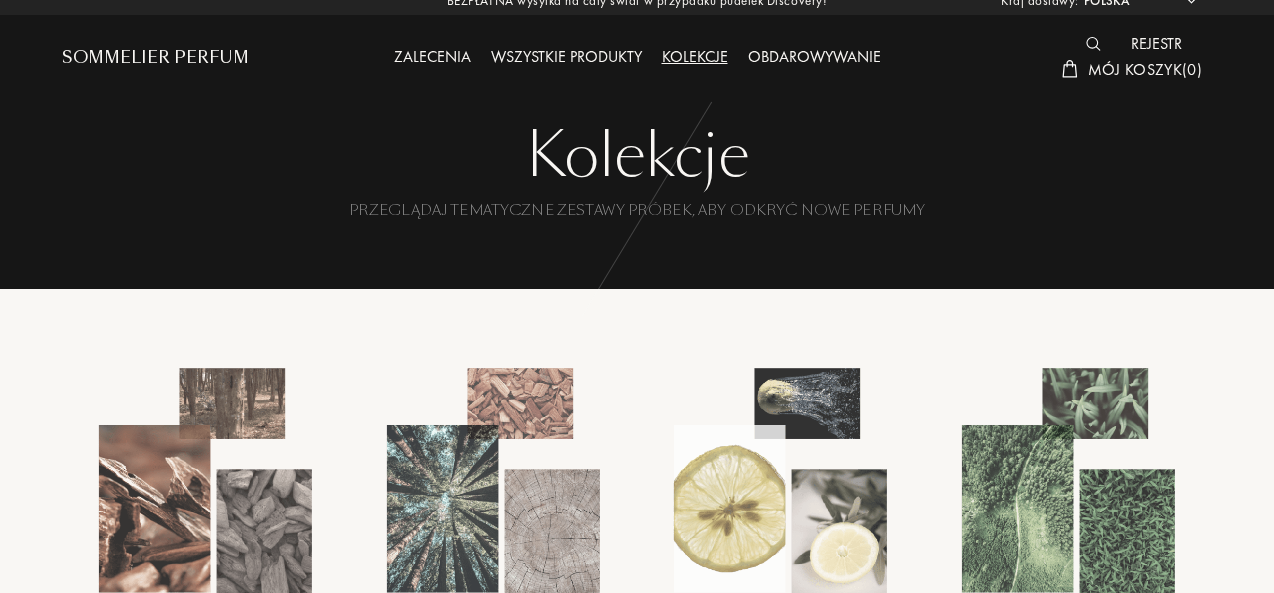 scroll, scrollTop: 0, scrollLeft: 0, axis: both 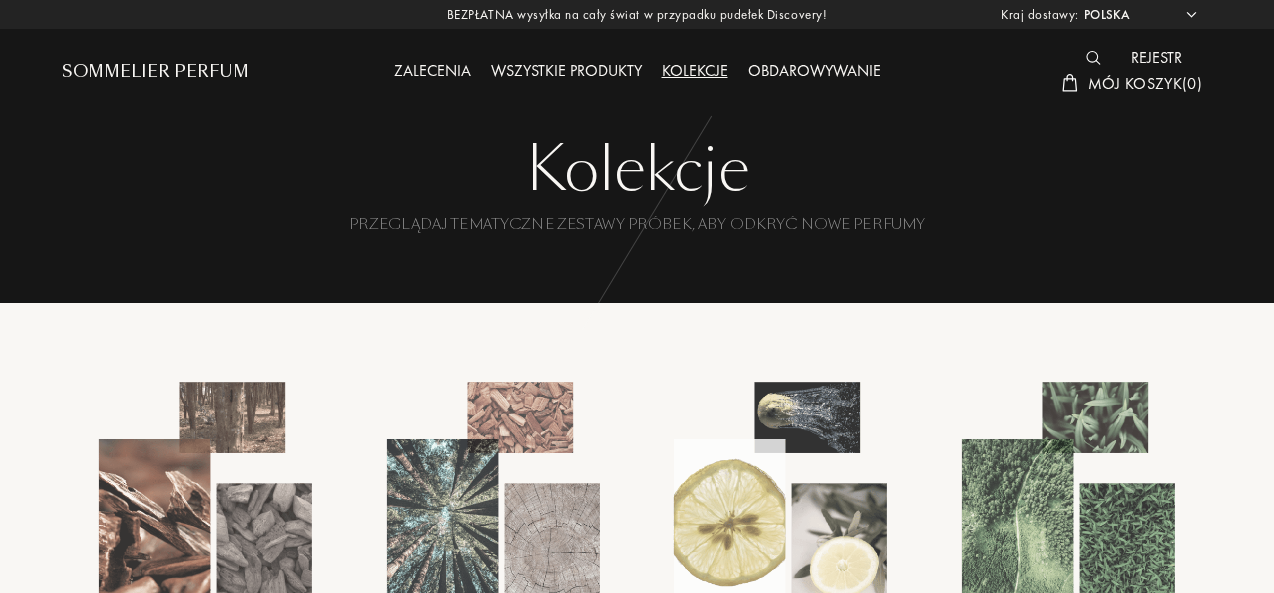 click on "Sommelier perfum" at bounding box center (155, 71) 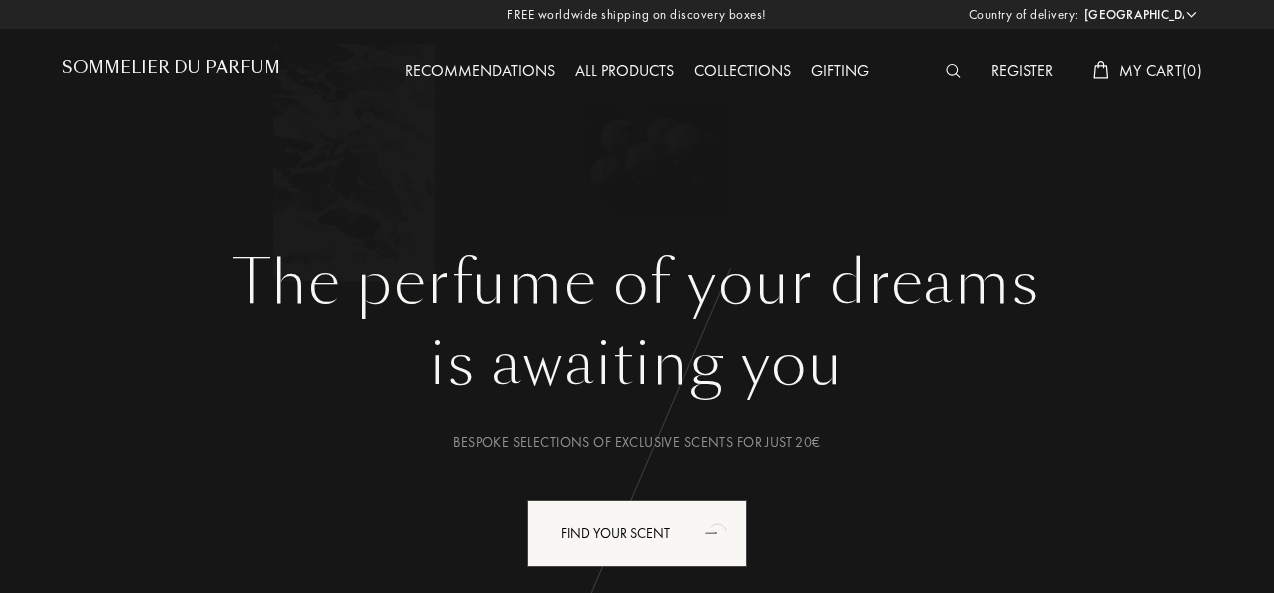 select on "PL" 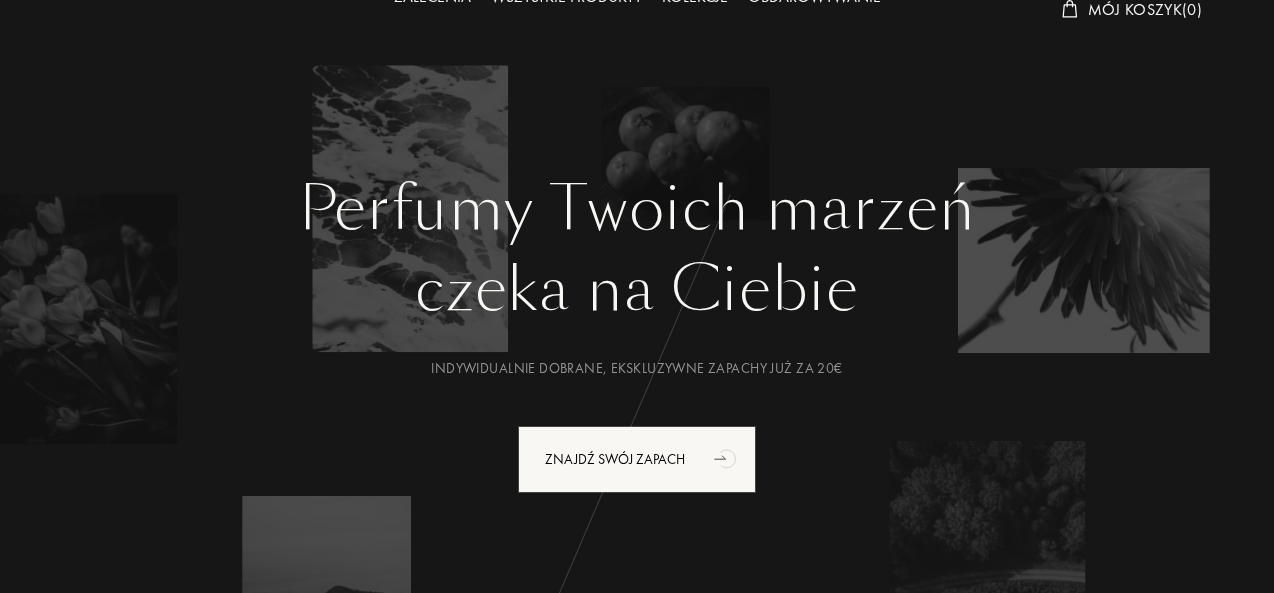 scroll, scrollTop: 0, scrollLeft: 0, axis: both 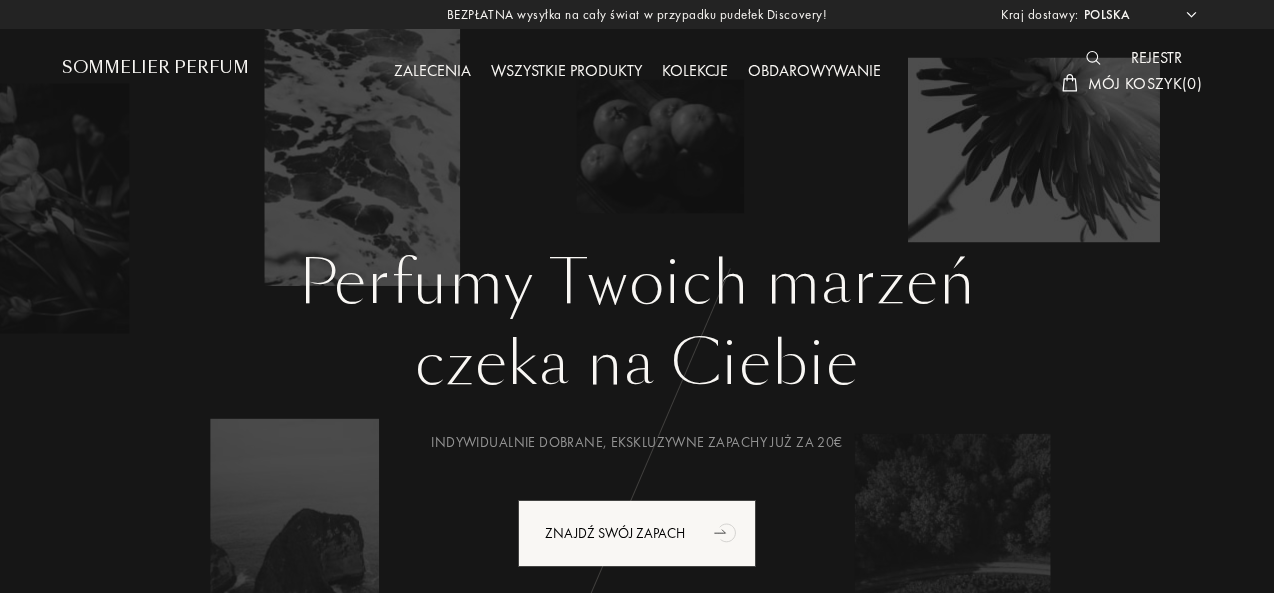 click on "Wszystkie produkty" at bounding box center (566, 70) 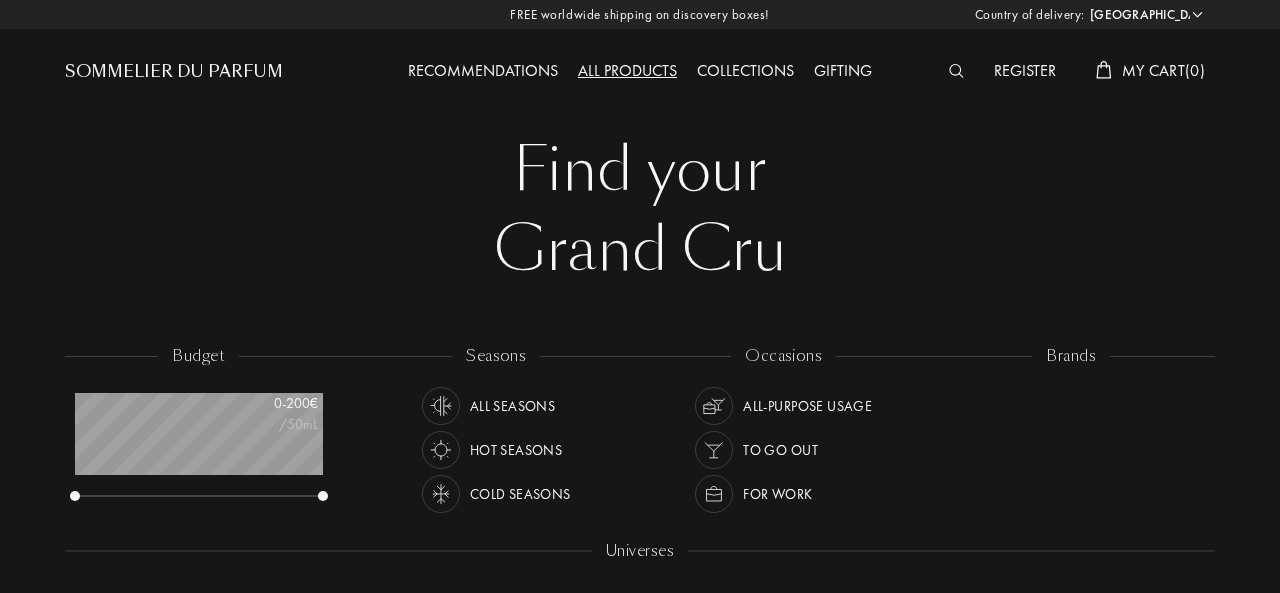 select on "PL" 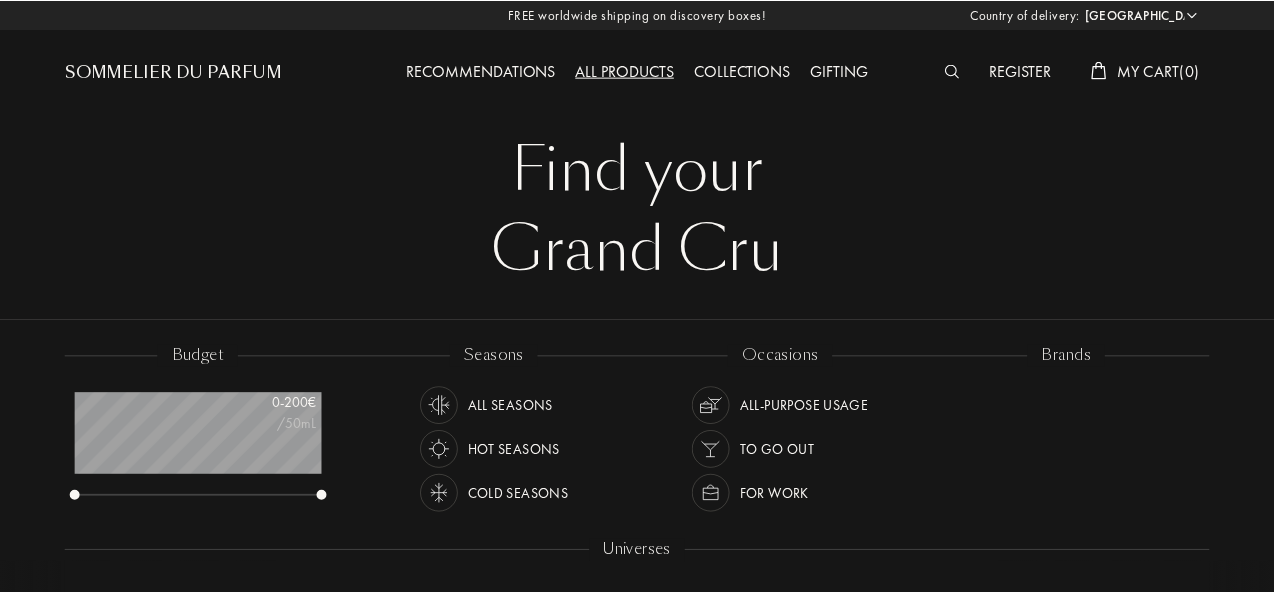scroll, scrollTop: 0, scrollLeft: 0, axis: both 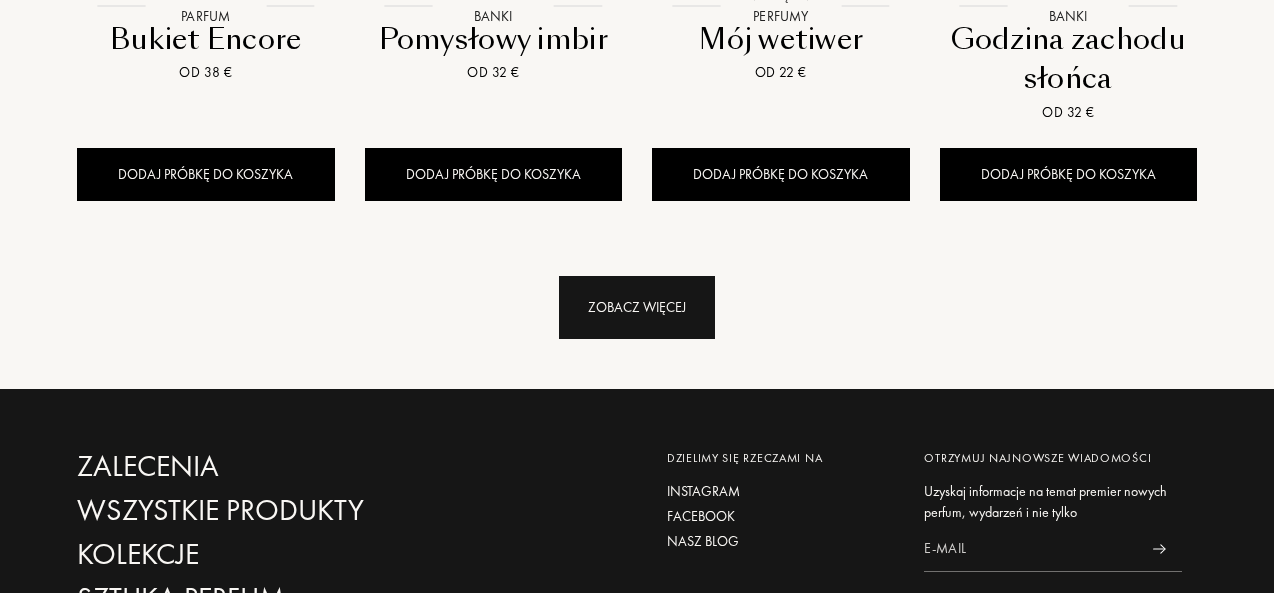 click on "Zobacz więcej" at bounding box center [637, 307] 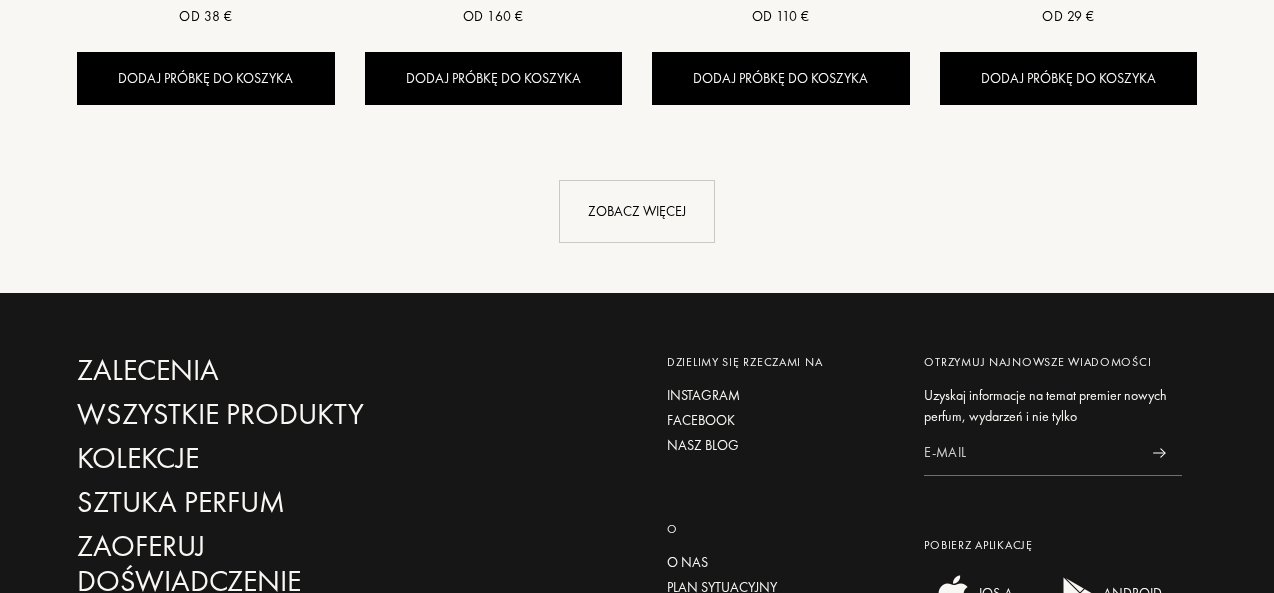 scroll, scrollTop: 3840, scrollLeft: 0, axis: vertical 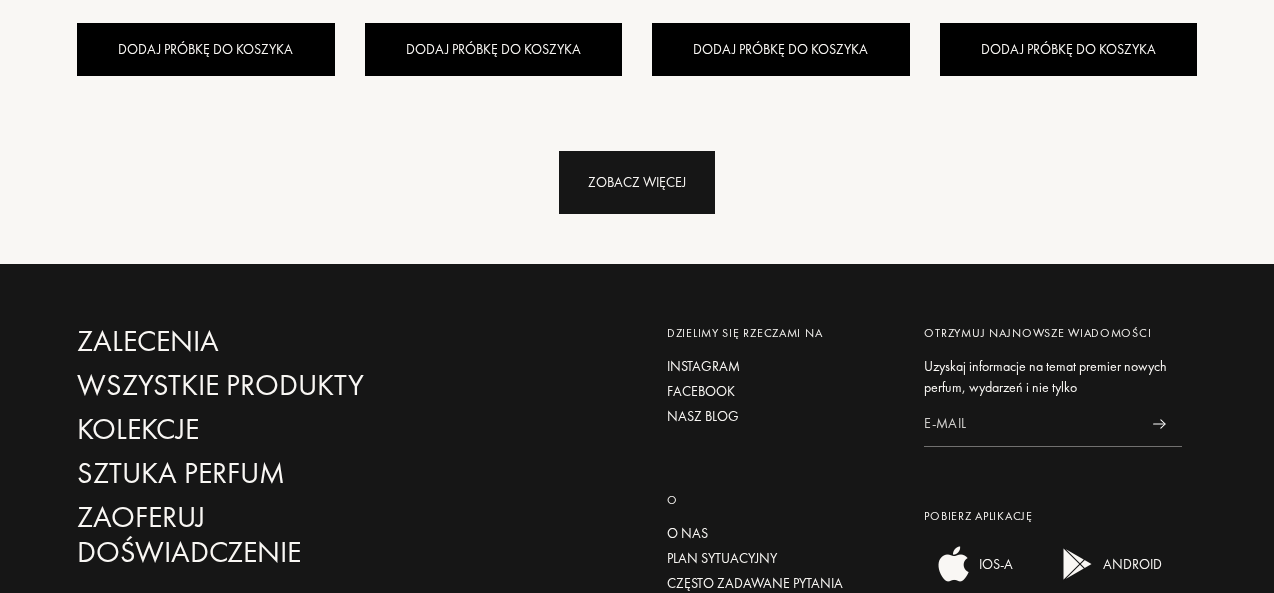click on "Zobacz więcej" at bounding box center [637, 182] 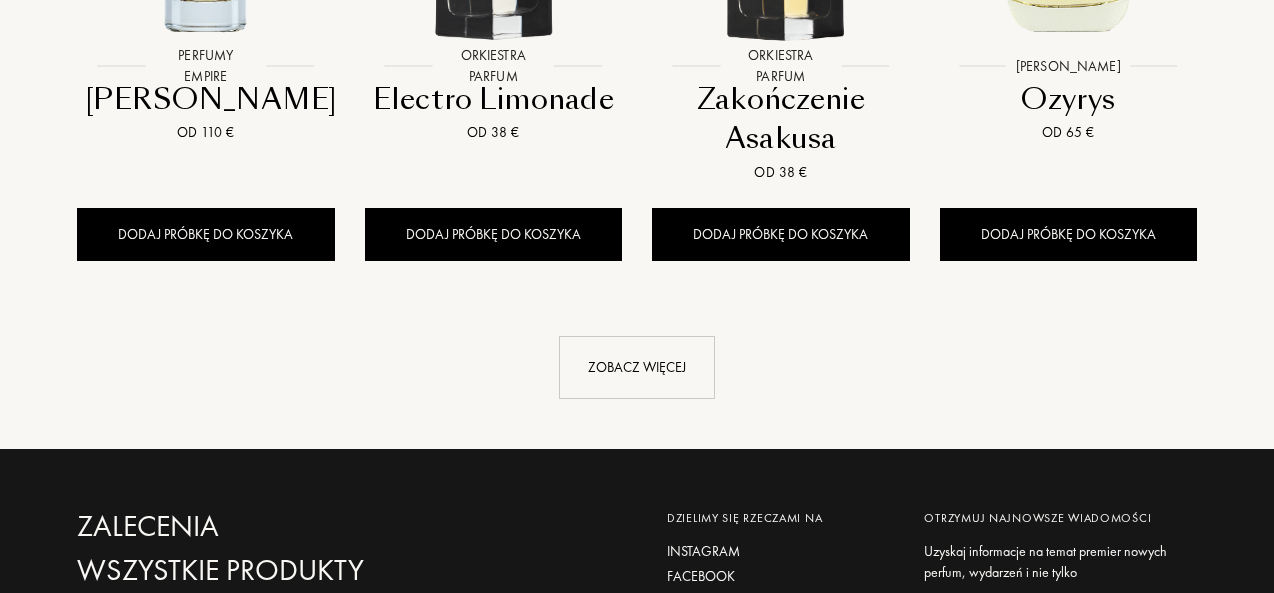scroll, scrollTop: 5280, scrollLeft: 0, axis: vertical 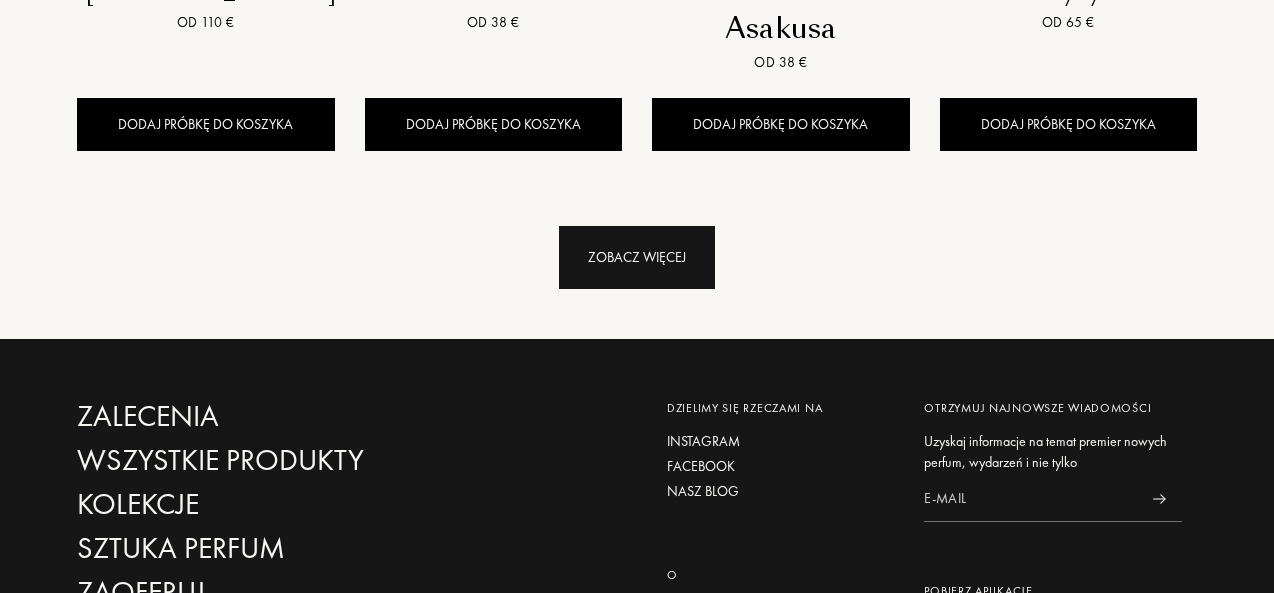 click on "Zobacz więcej" at bounding box center (637, 257) 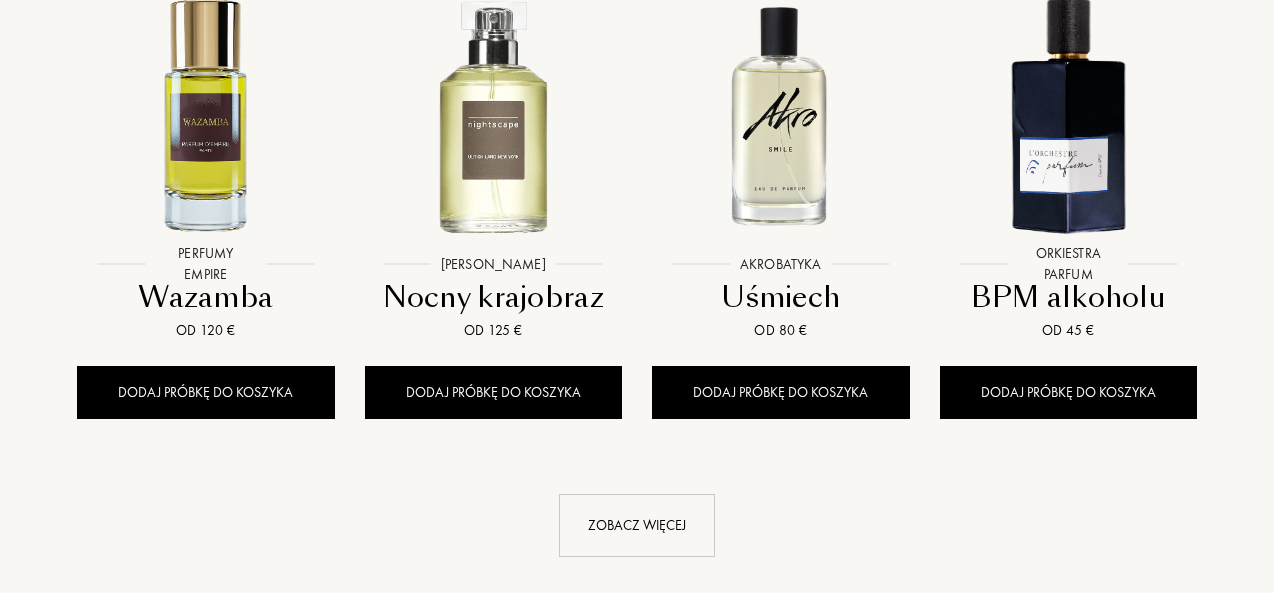 scroll, scrollTop: 6800, scrollLeft: 0, axis: vertical 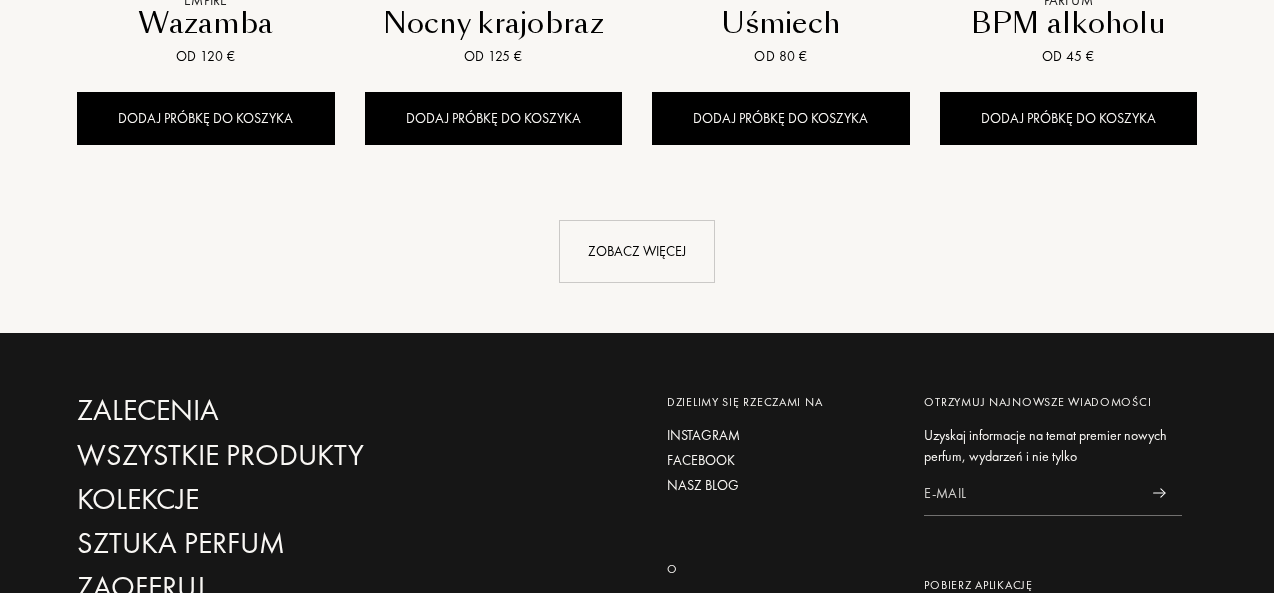 click on "Zobacz więcej" at bounding box center [637, 251] 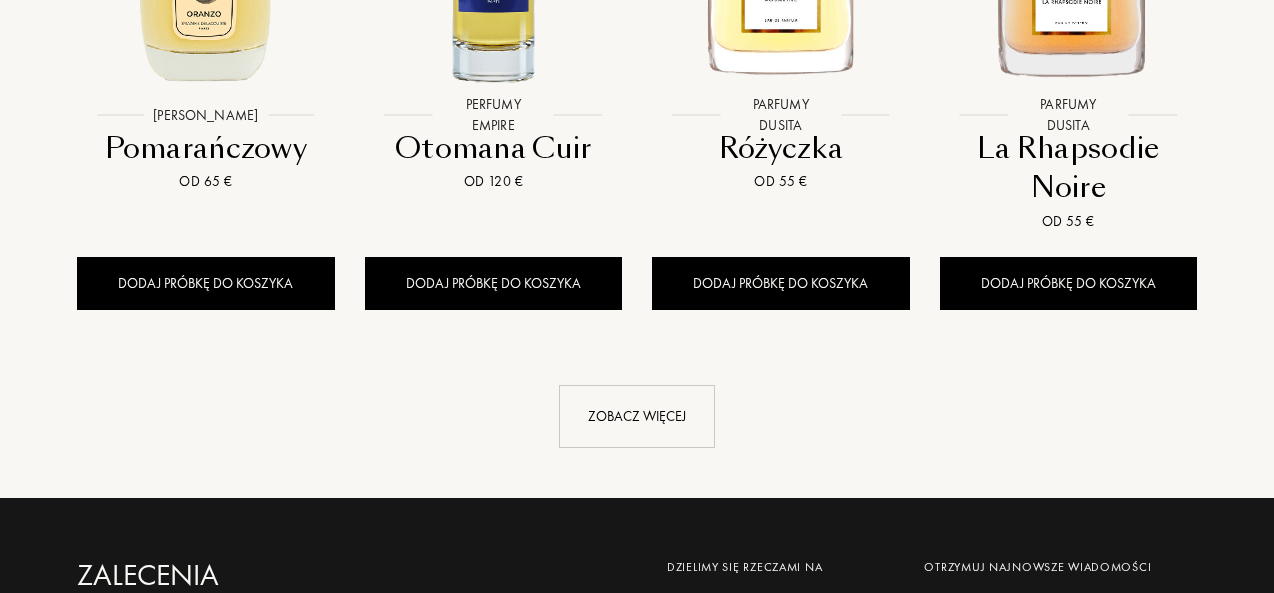 scroll, scrollTop: 8360, scrollLeft: 0, axis: vertical 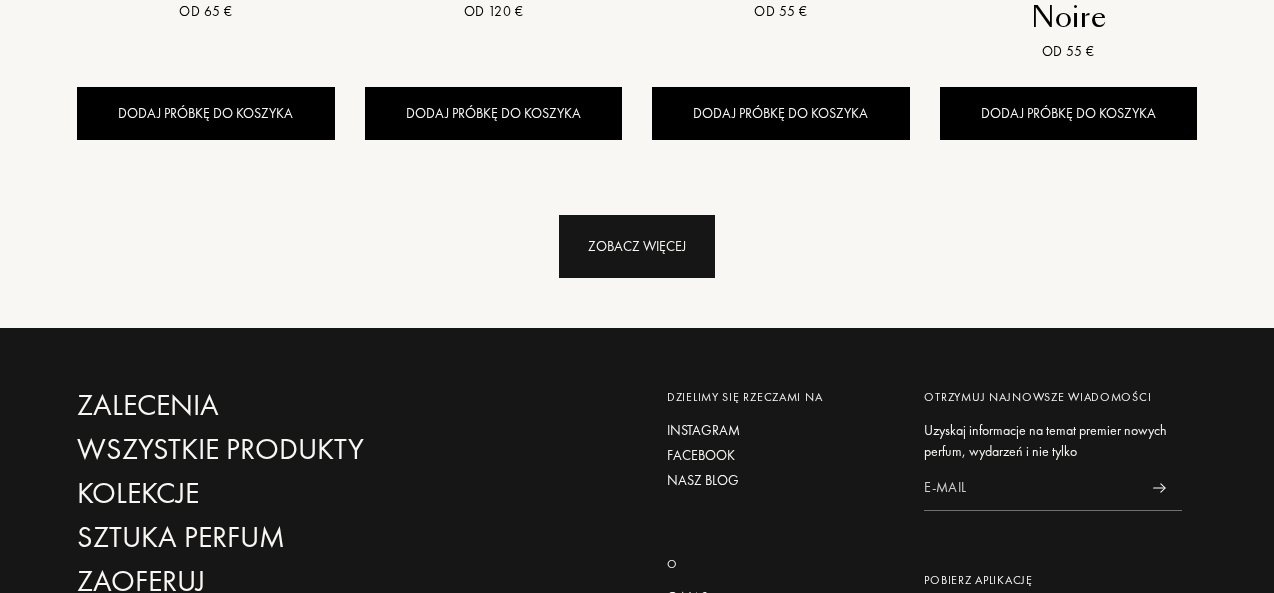 click on "Zobacz więcej" at bounding box center [637, 246] 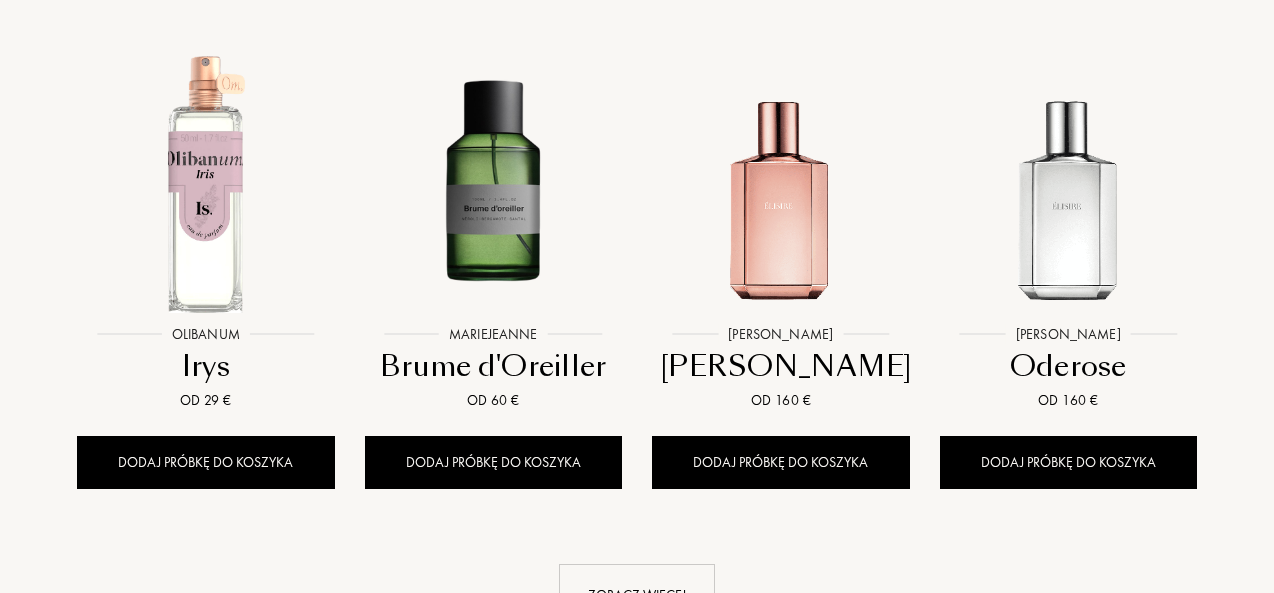 scroll, scrollTop: 9840, scrollLeft: 0, axis: vertical 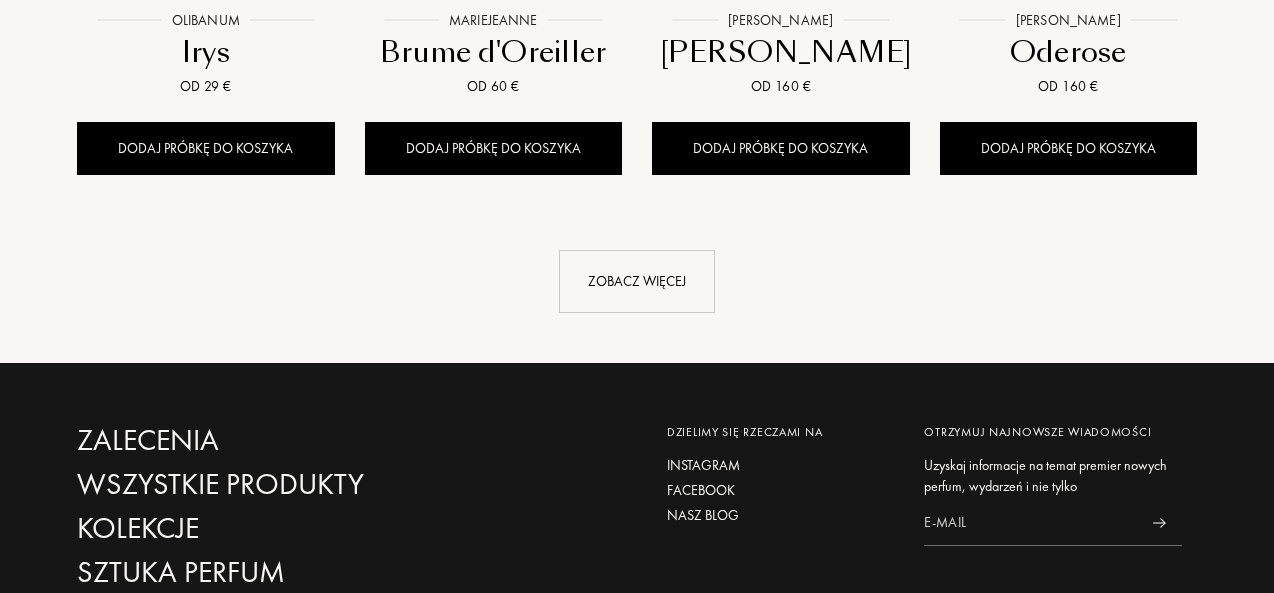 click on "Zobacz więcej" at bounding box center [637, 281] 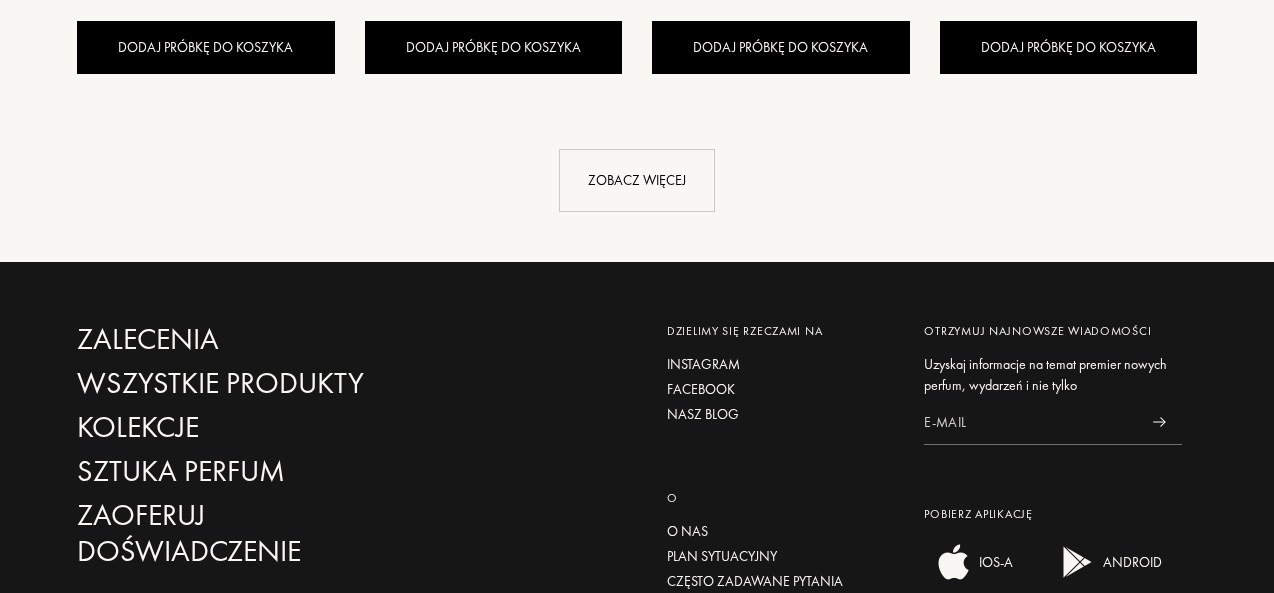 scroll, scrollTop: 11520, scrollLeft: 0, axis: vertical 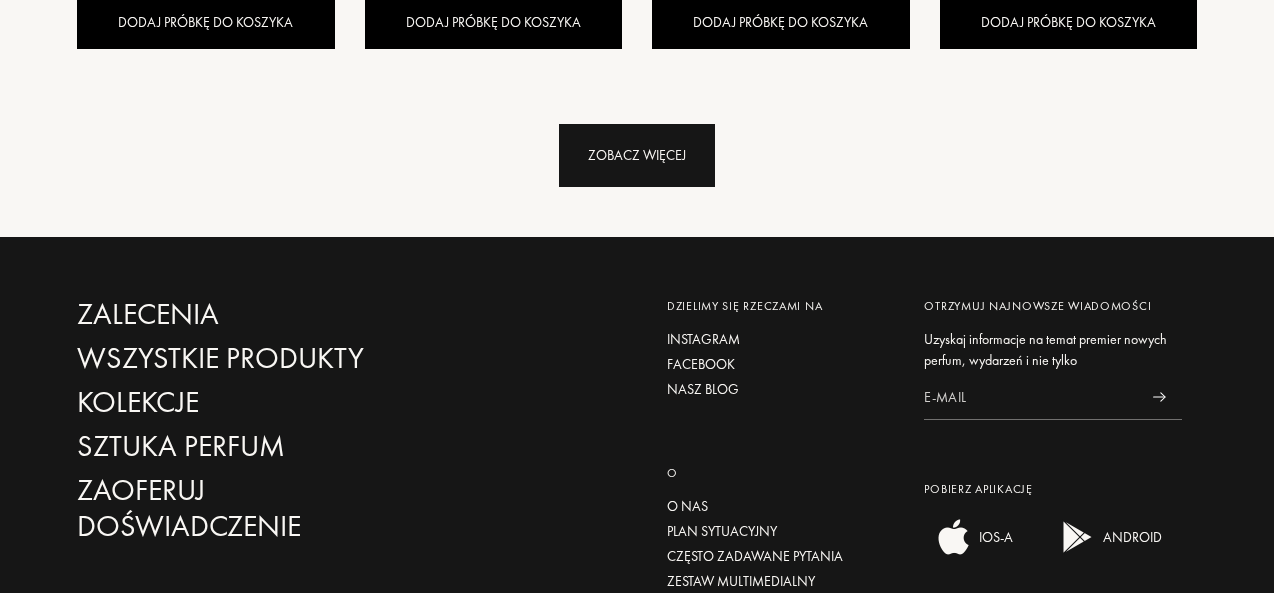 click on "Zobacz więcej" at bounding box center (637, 155) 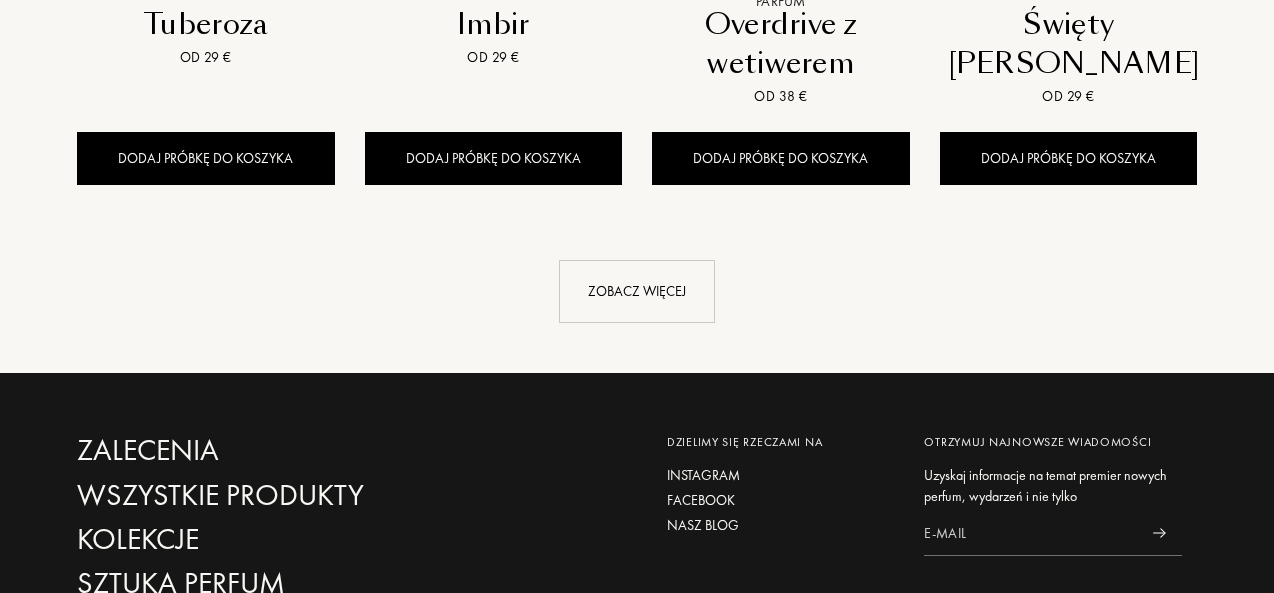 scroll, scrollTop: 13000, scrollLeft: 0, axis: vertical 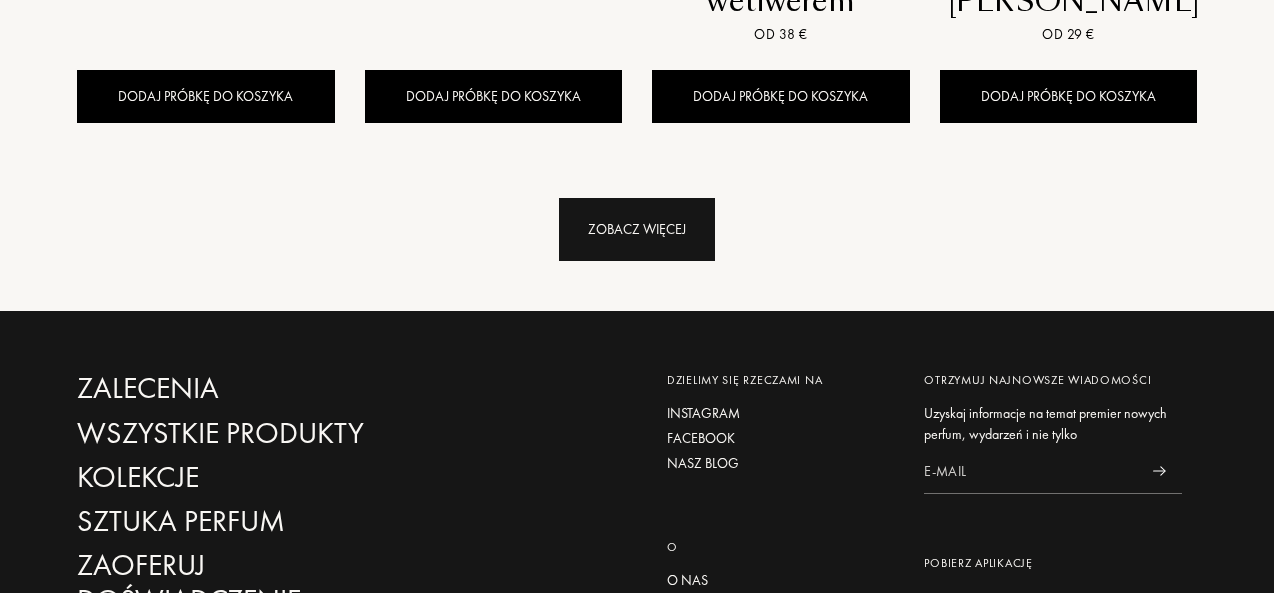 click on "Zobacz więcej" at bounding box center [637, 229] 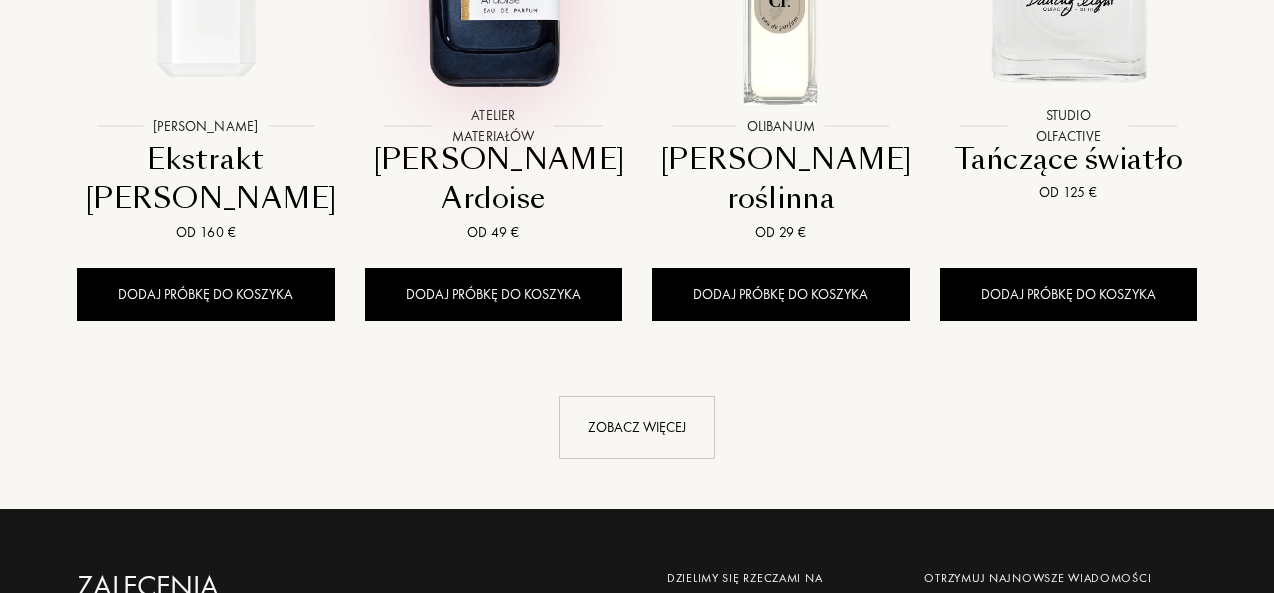 scroll, scrollTop: 14440, scrollLeft: 0, axis: vertical 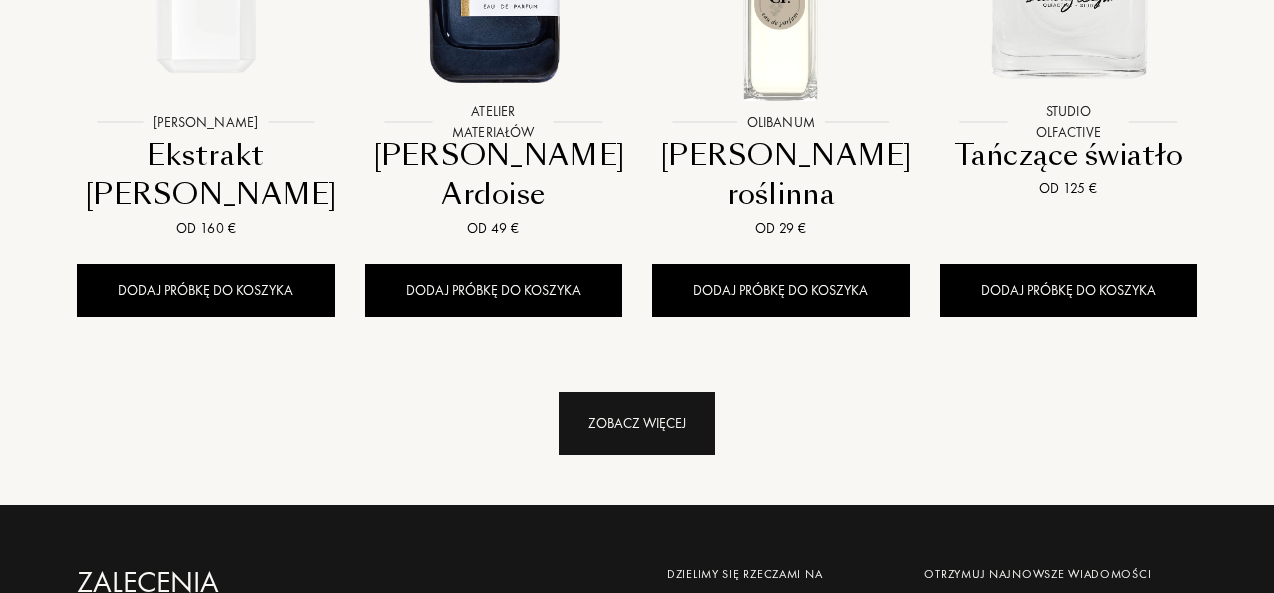 click on "Zobacz więcej" at bounding box center (637, 423) 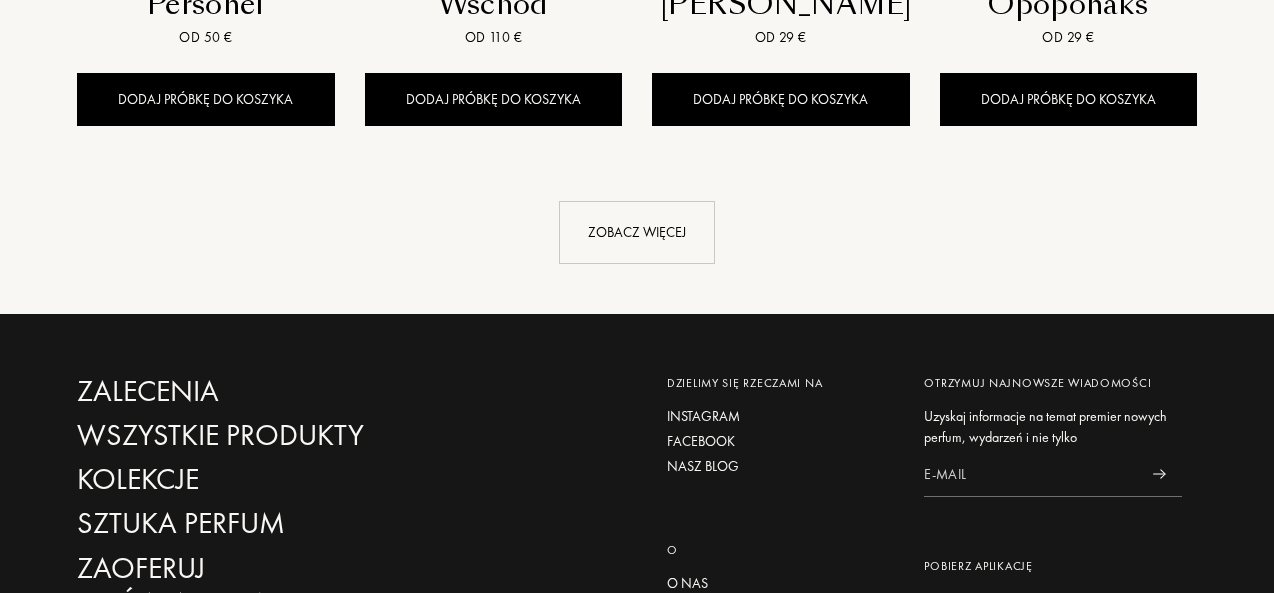 scroll, scrollTop: 16200, scrollLeft: 0, axis: vertical 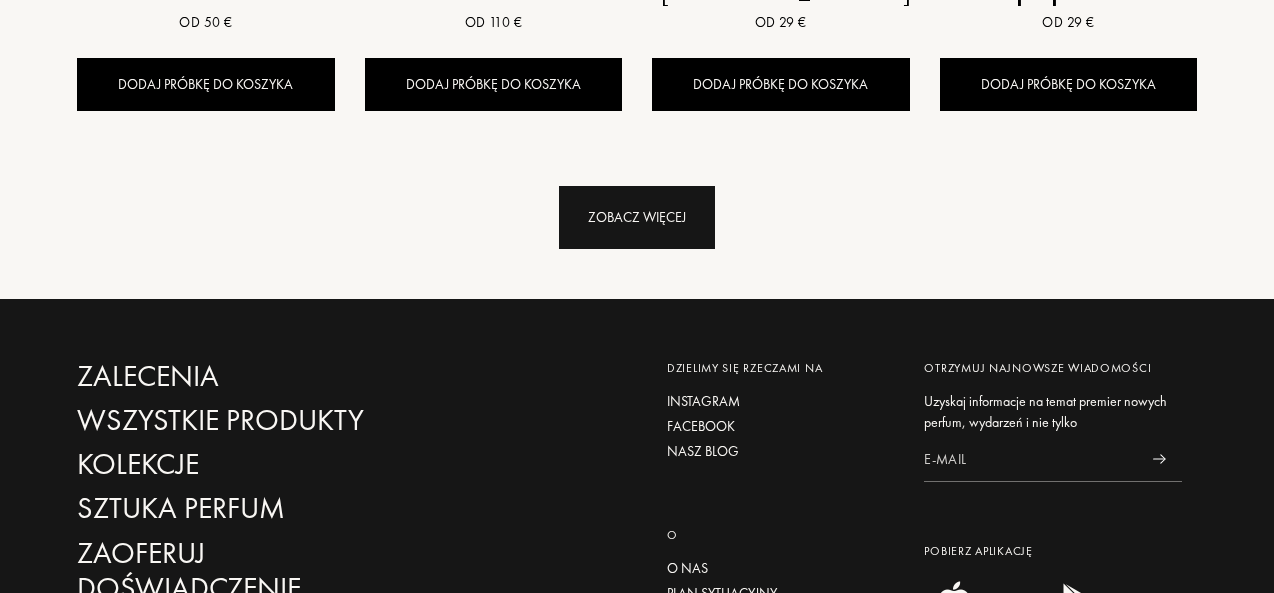 click on "Zobacz więcej" at bounding box center [637, 217] 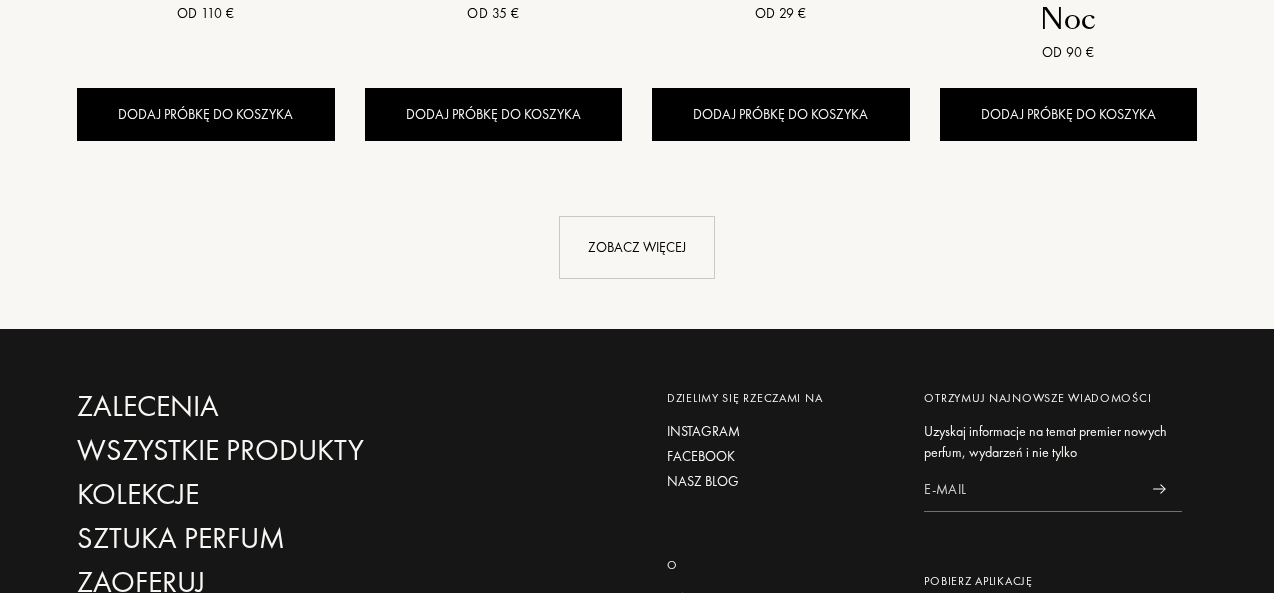 scroll, scrollTop: 17800, scrollLeft: 0, axis: vertical 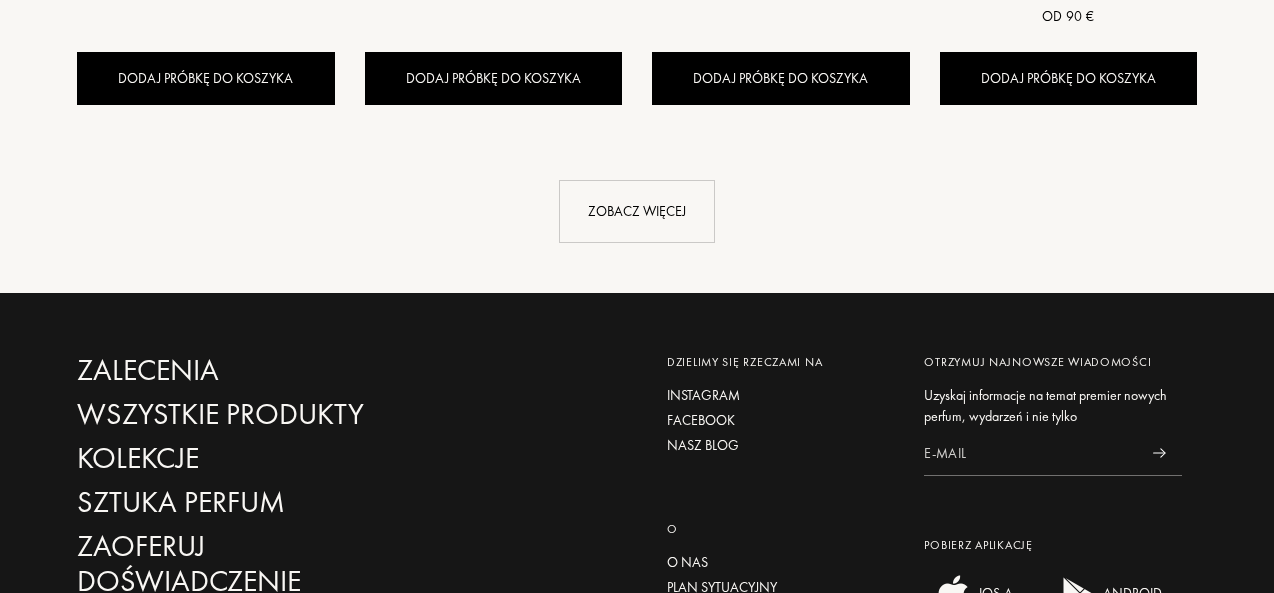 click on "Zobacz więcej" at bounding box center [637, 211] 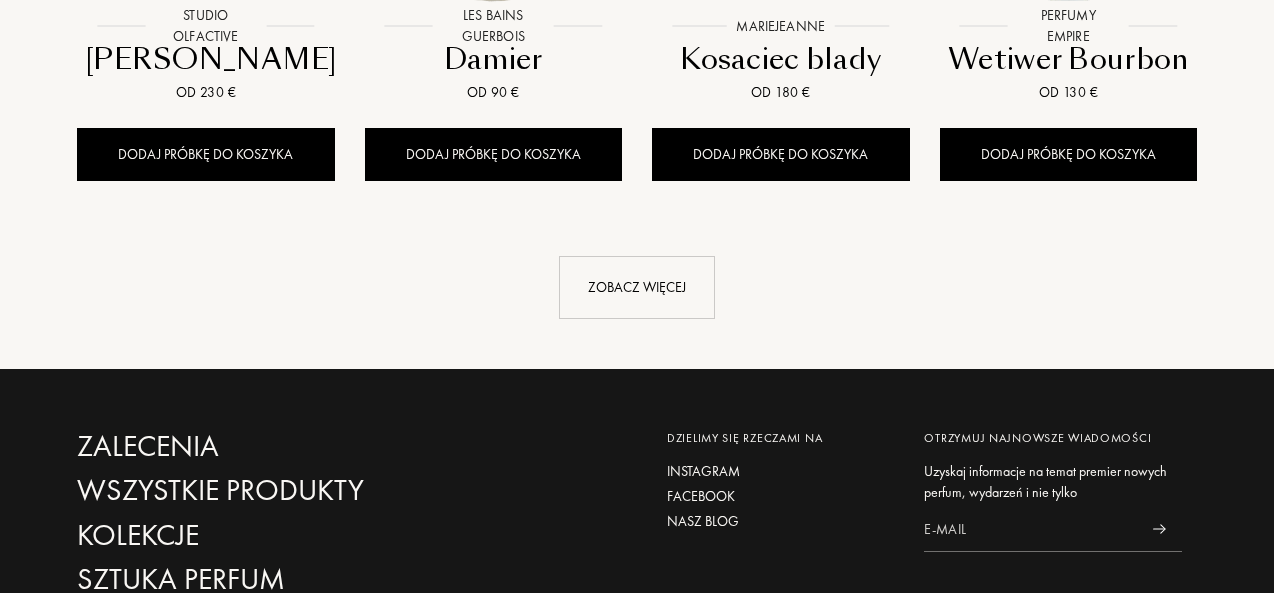 scroll, scrollTop: 19280, scrollLeft: 0, axis: vertical 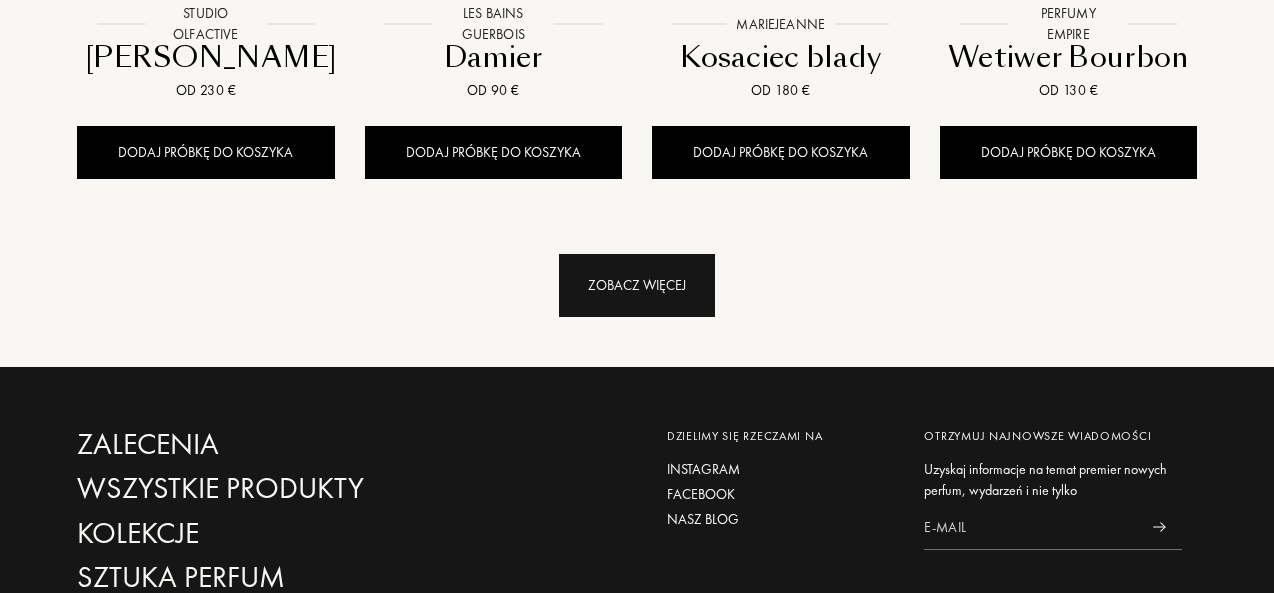 click on "Zobacz więcej" at bounding box center (637, 285) 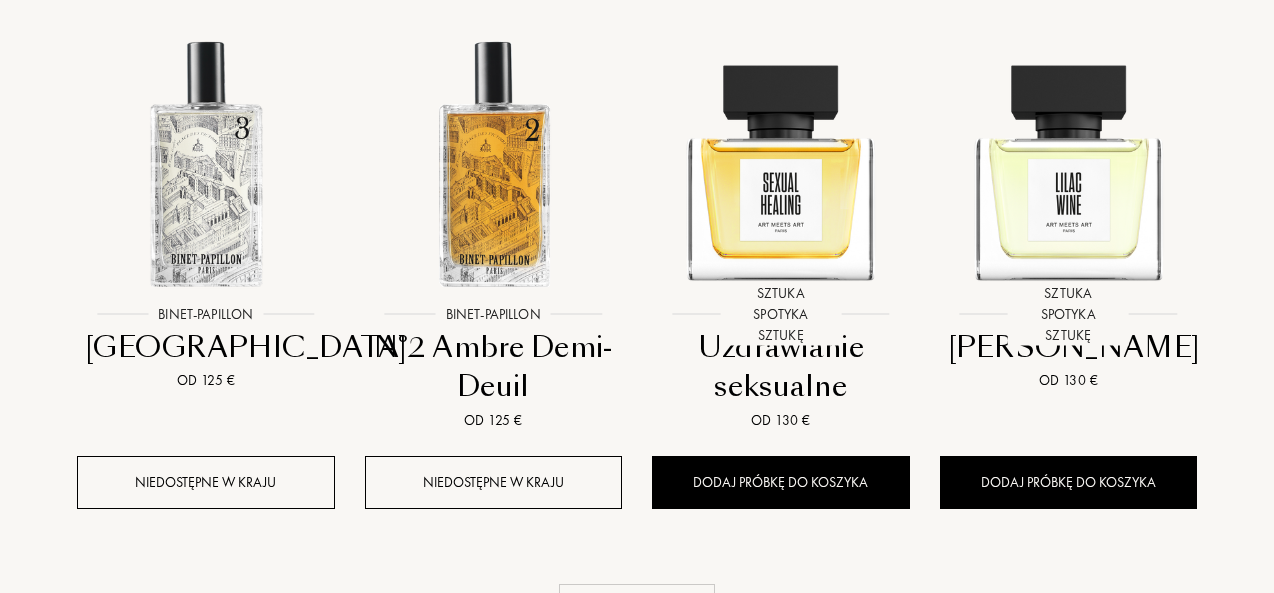 scroll, scrollTop: 20640, scrollLeft: 0, axis: vertical 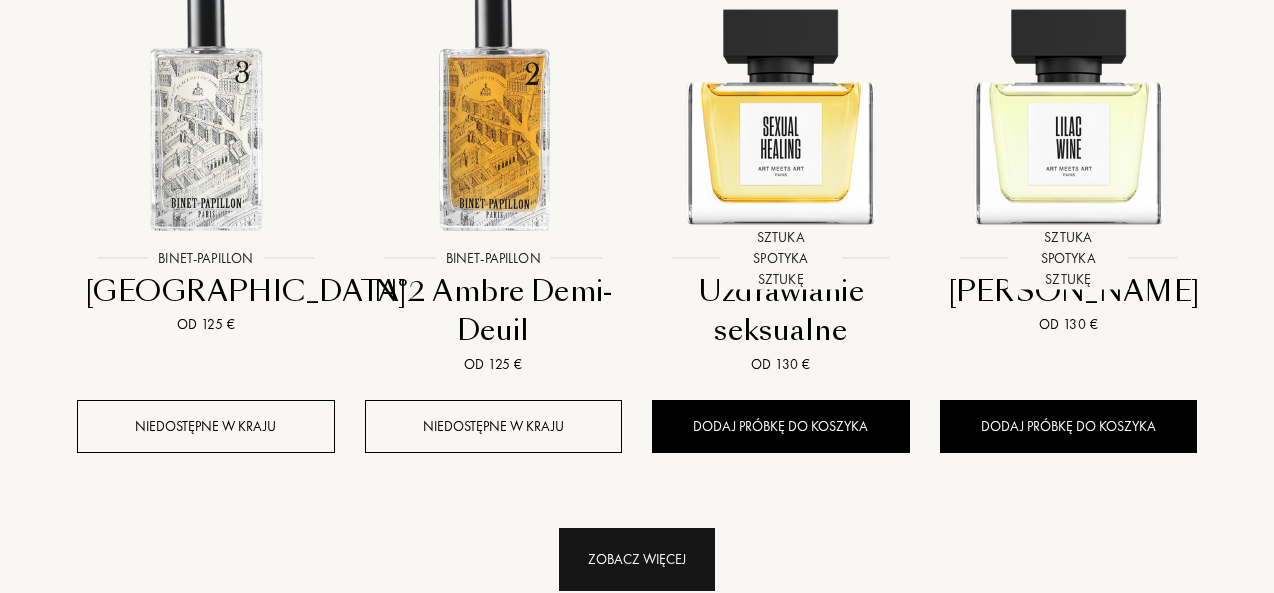 click on "Zobacz więcej" at bounding box center (637, 559) 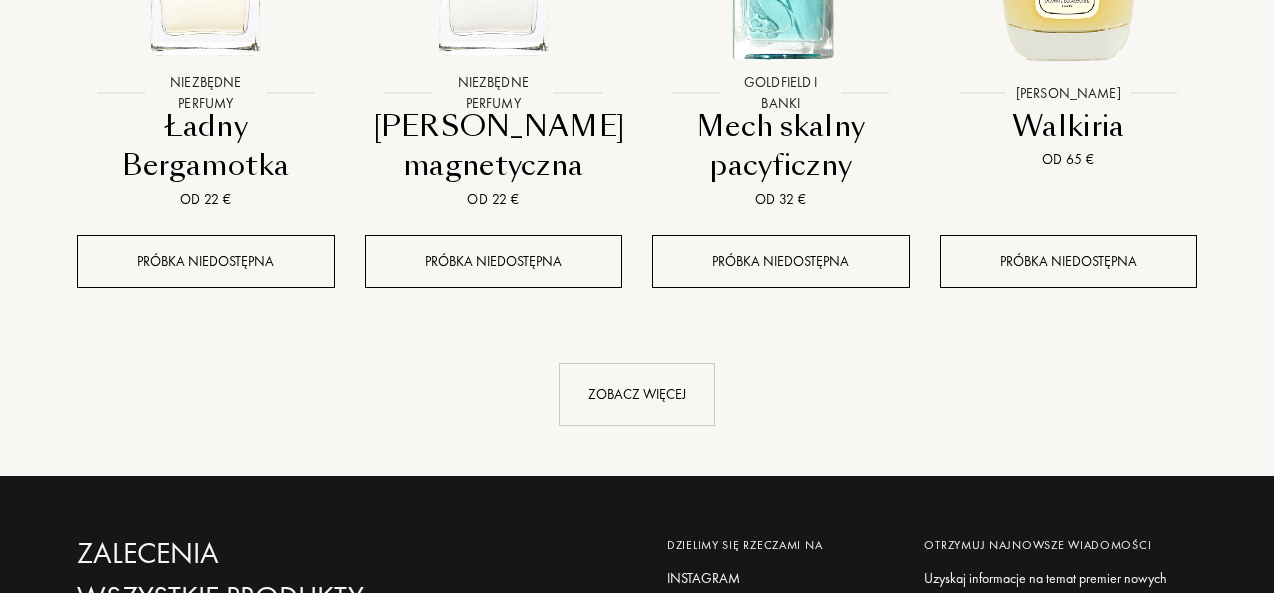 scroll, scrollTop: 22400, scrollLeft: 0, axis: vertical 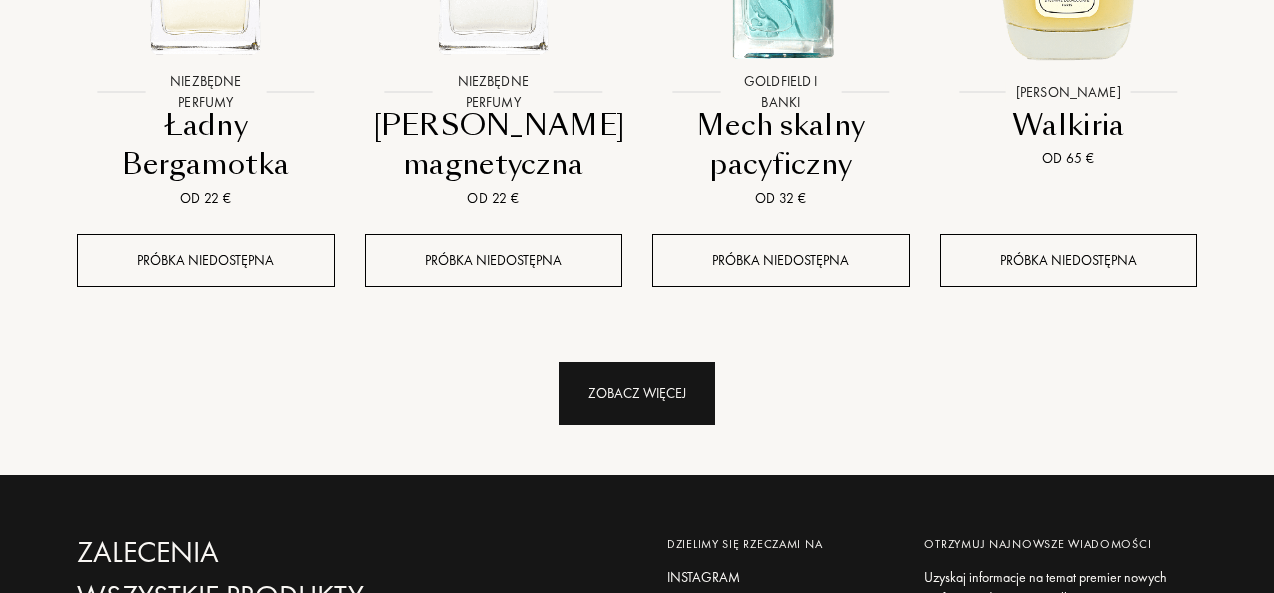 click on "Zobacz więcej" at bounding box center [637, 393] 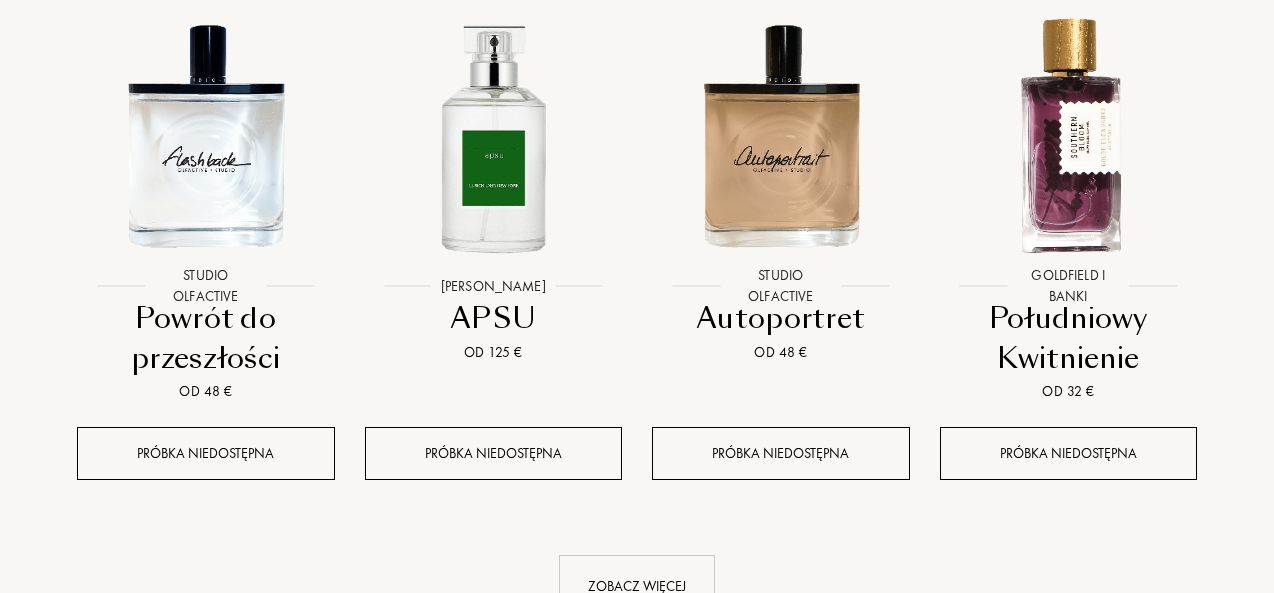 scroll, scrollTop: 23840, scrollLeft: 0, axis: vertical 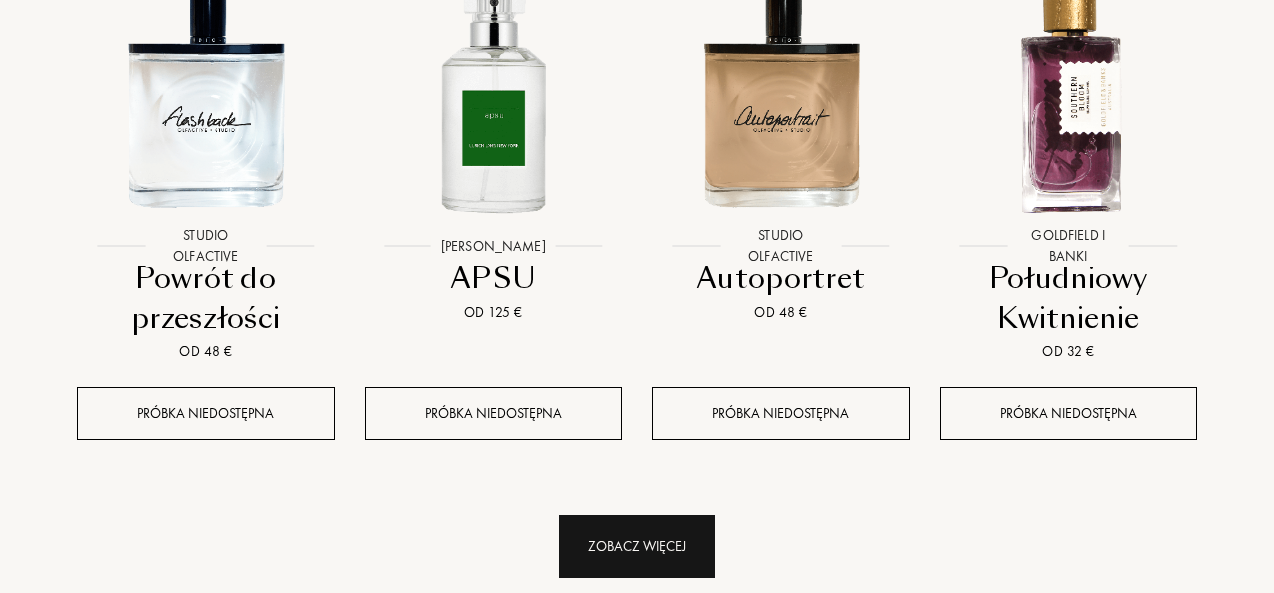 click on "Zobacz więcej" at bounding box center (637, 546) 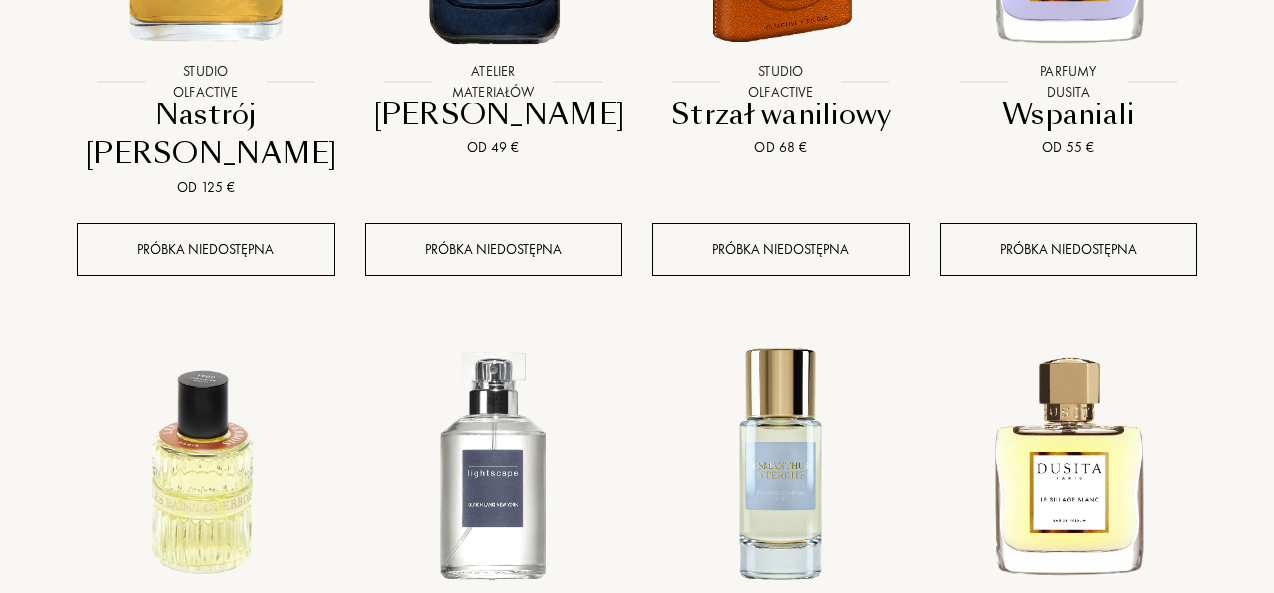 scroll, scrollTop: 25320, scrollLeft: 0, axis: vertical 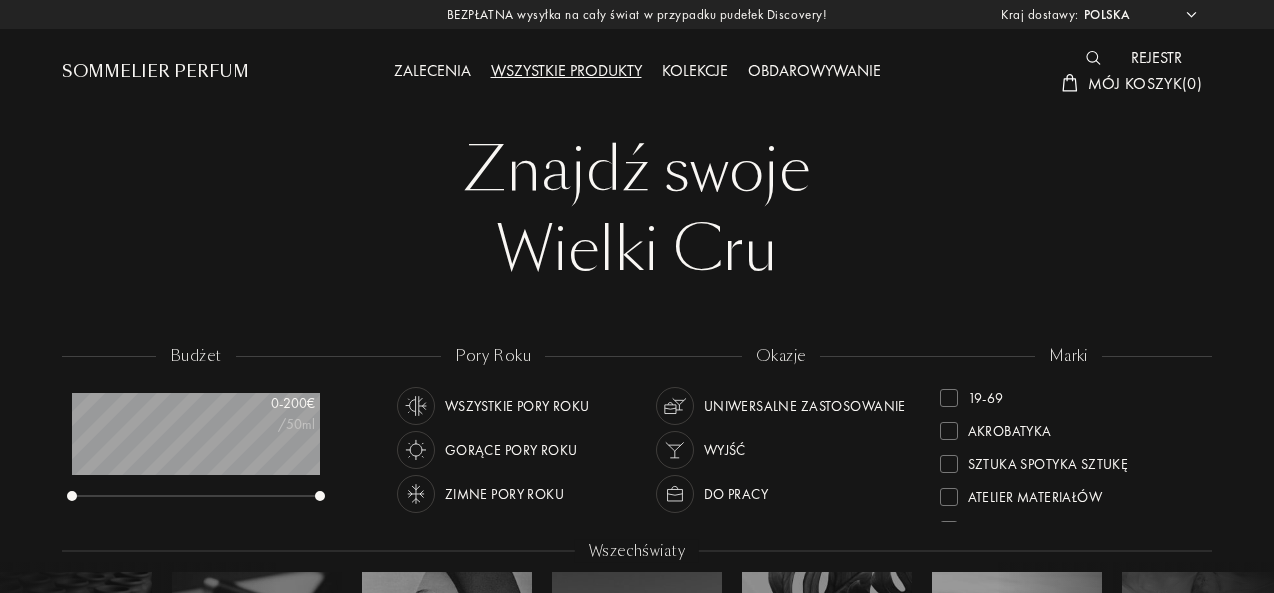 click on "Kolekcje" at bounding box center (695, 70) 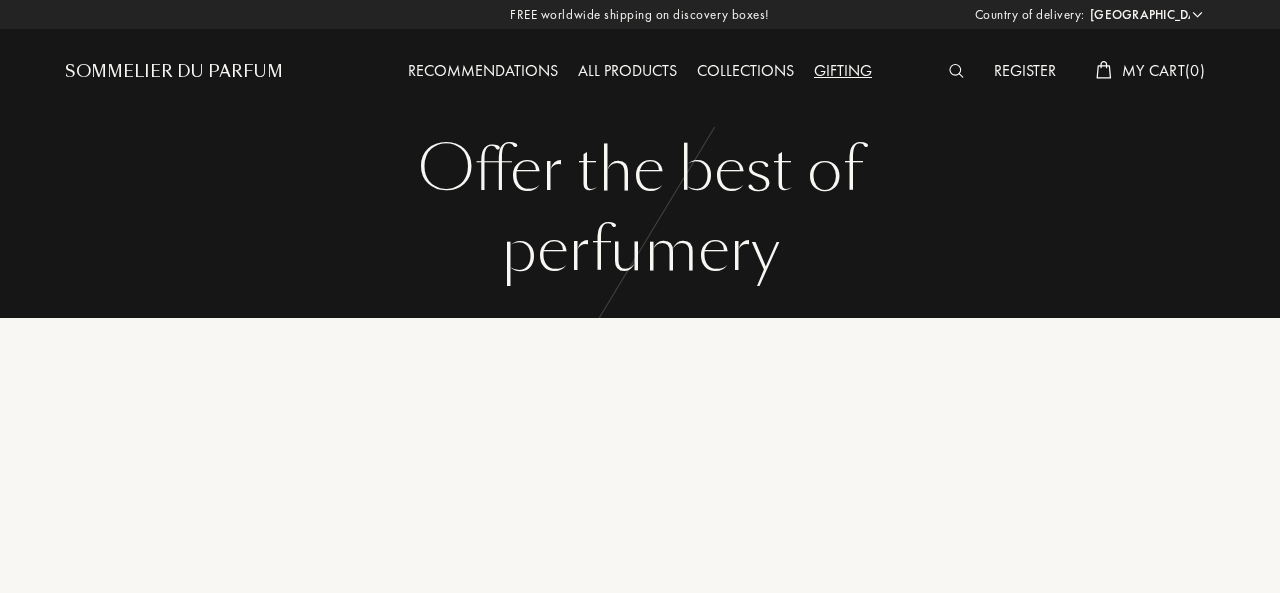 select on "PL" 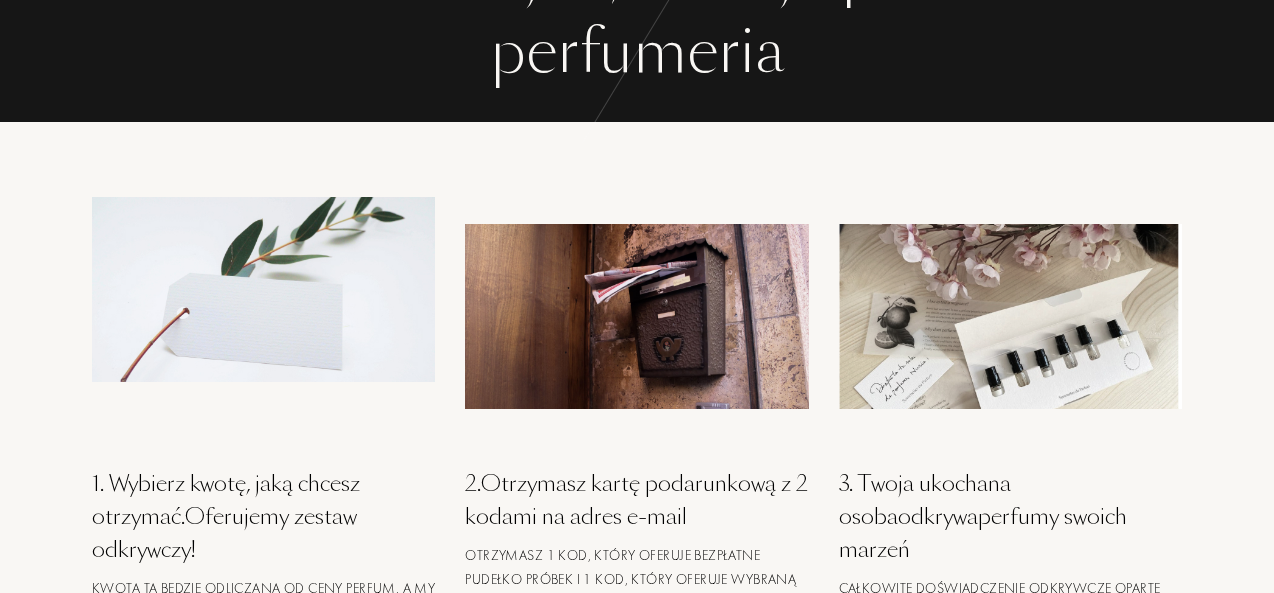 scroll, scrollTop: 0, scrollLeft: 0, axis: both 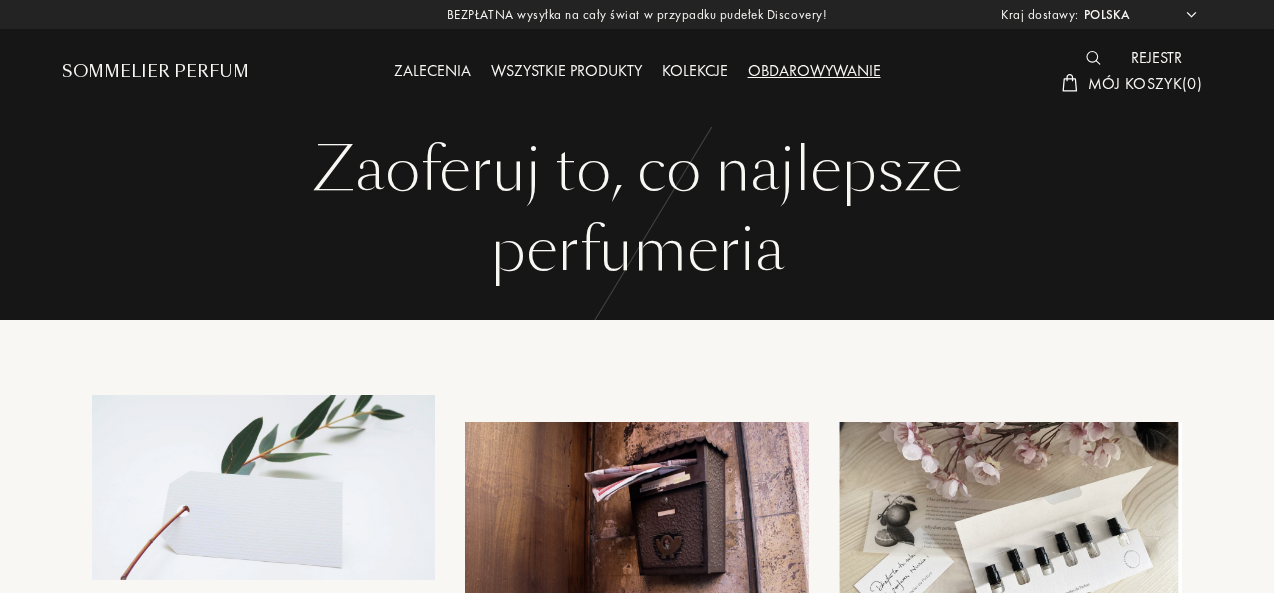 click on "Zalecenia Wszystkie produkty Kolekcje Obdarowywanie" at bounding box center (637, 55) 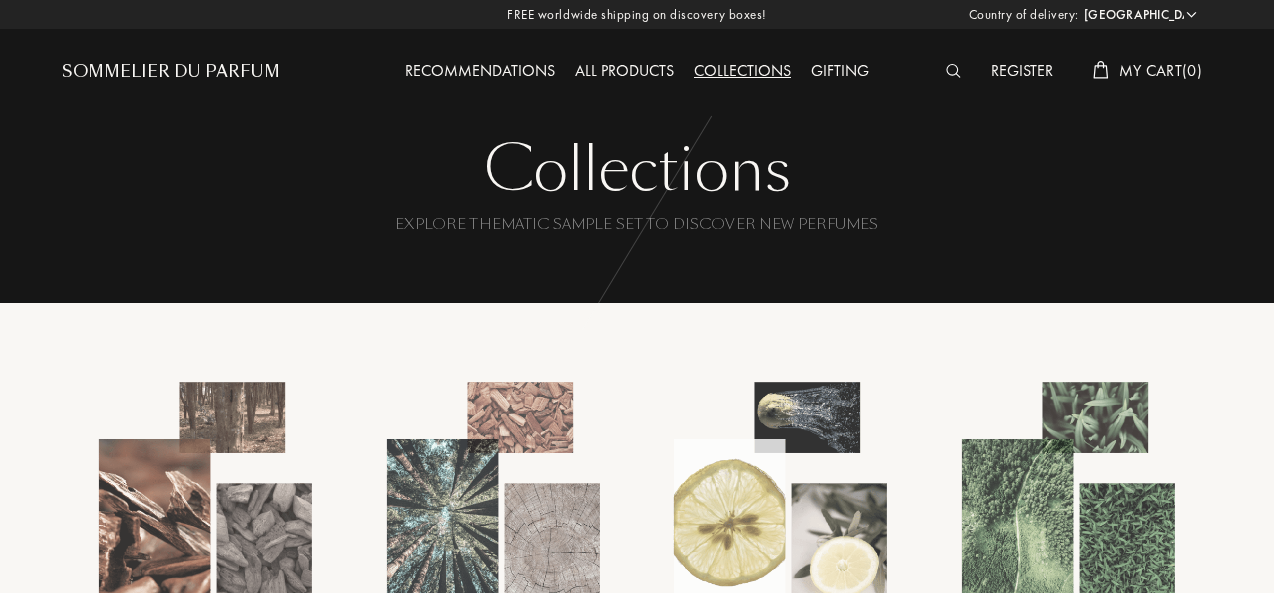 select on "PL" 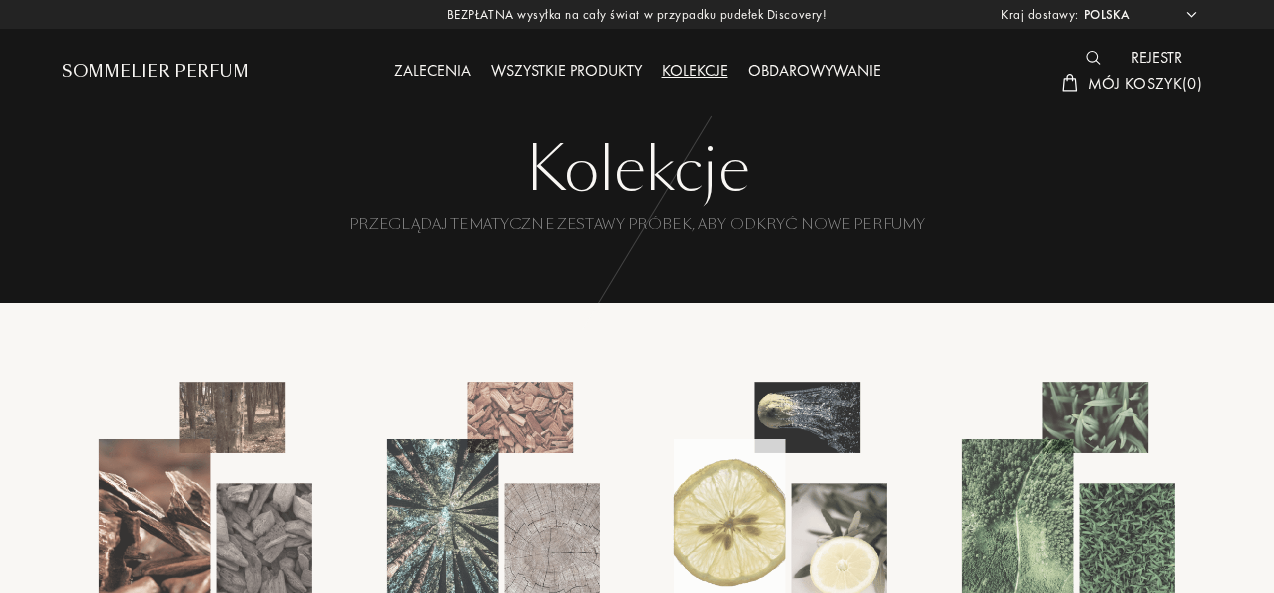 click on "Wszystkie produkty" at bounding box center (566, 70) 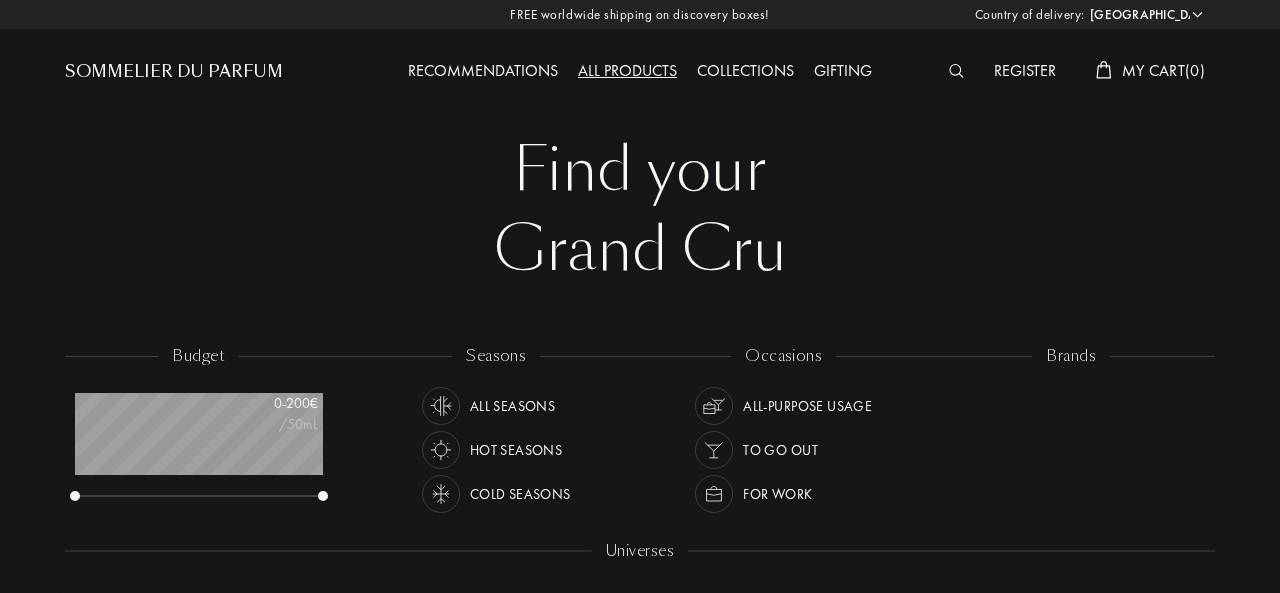 select on "PL" 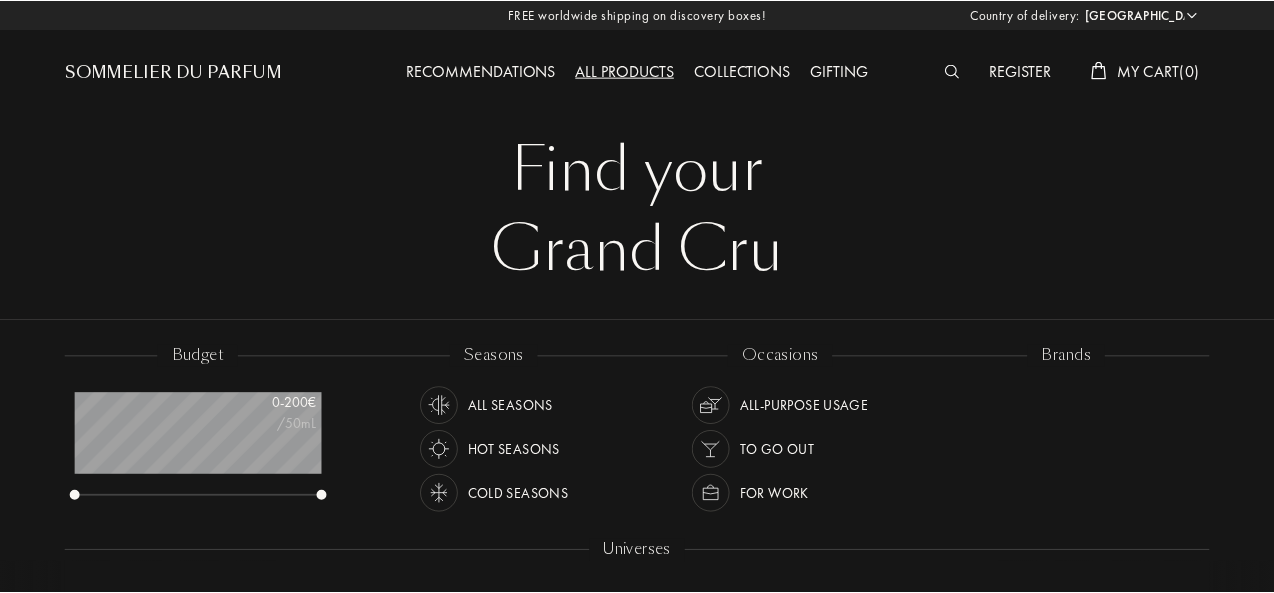 scroll, scrollTop: 0, scrollLeft: 0, axis: both 